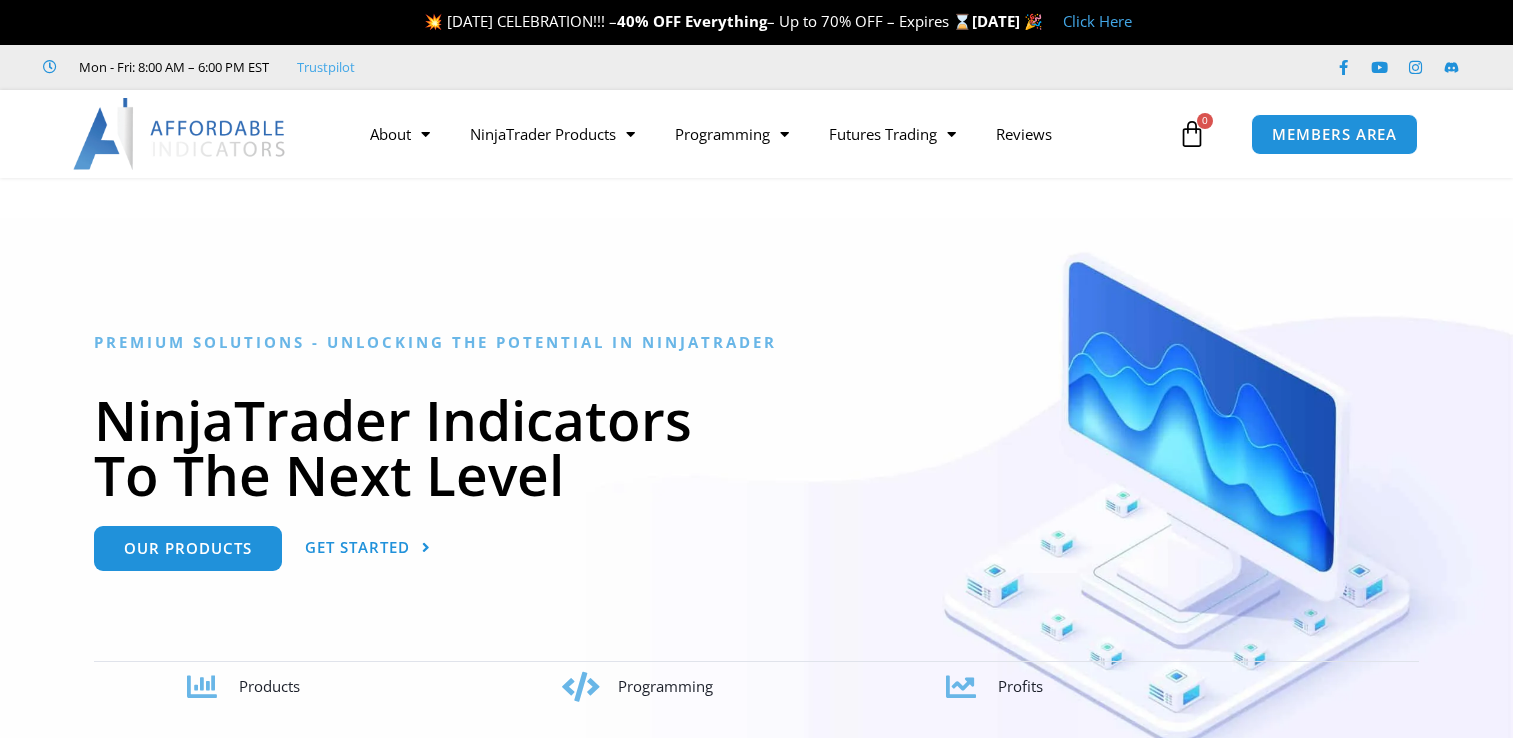 scroll, scrollTop: 0, scrollLeft: 0, axis: both 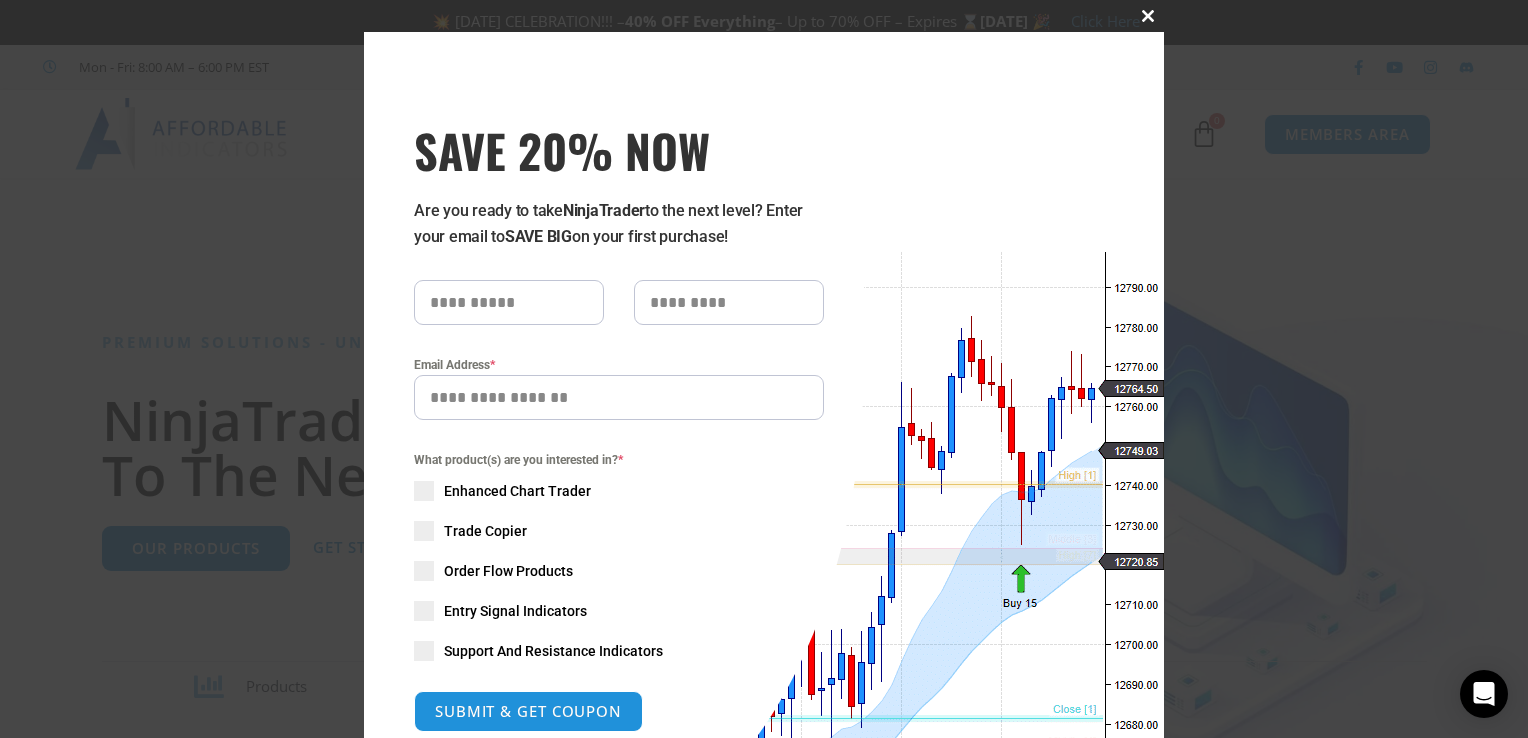 click on "Close this module" at bounding box center [1148, 16] 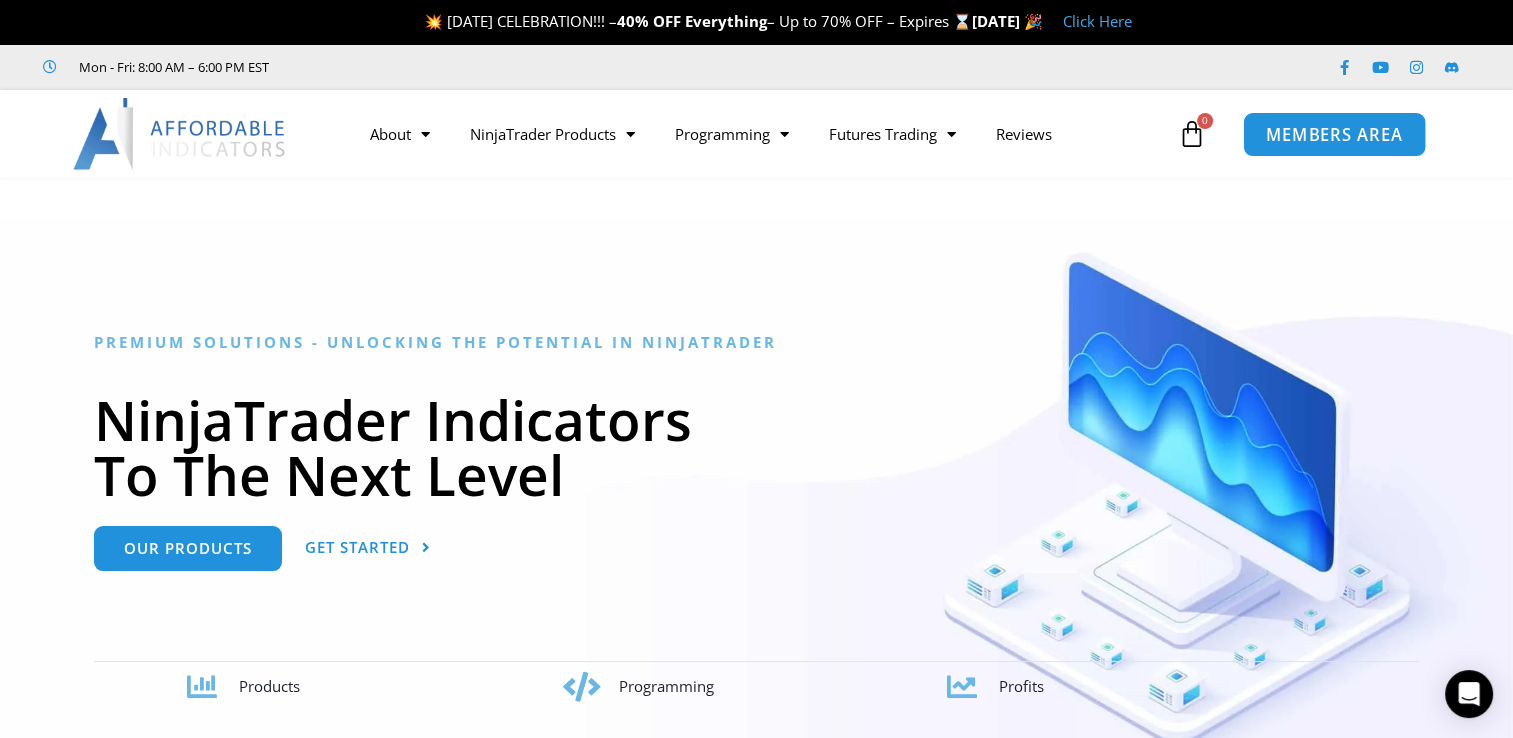 click on "MEMBERS AREA" at bounding box center [1334, 134] 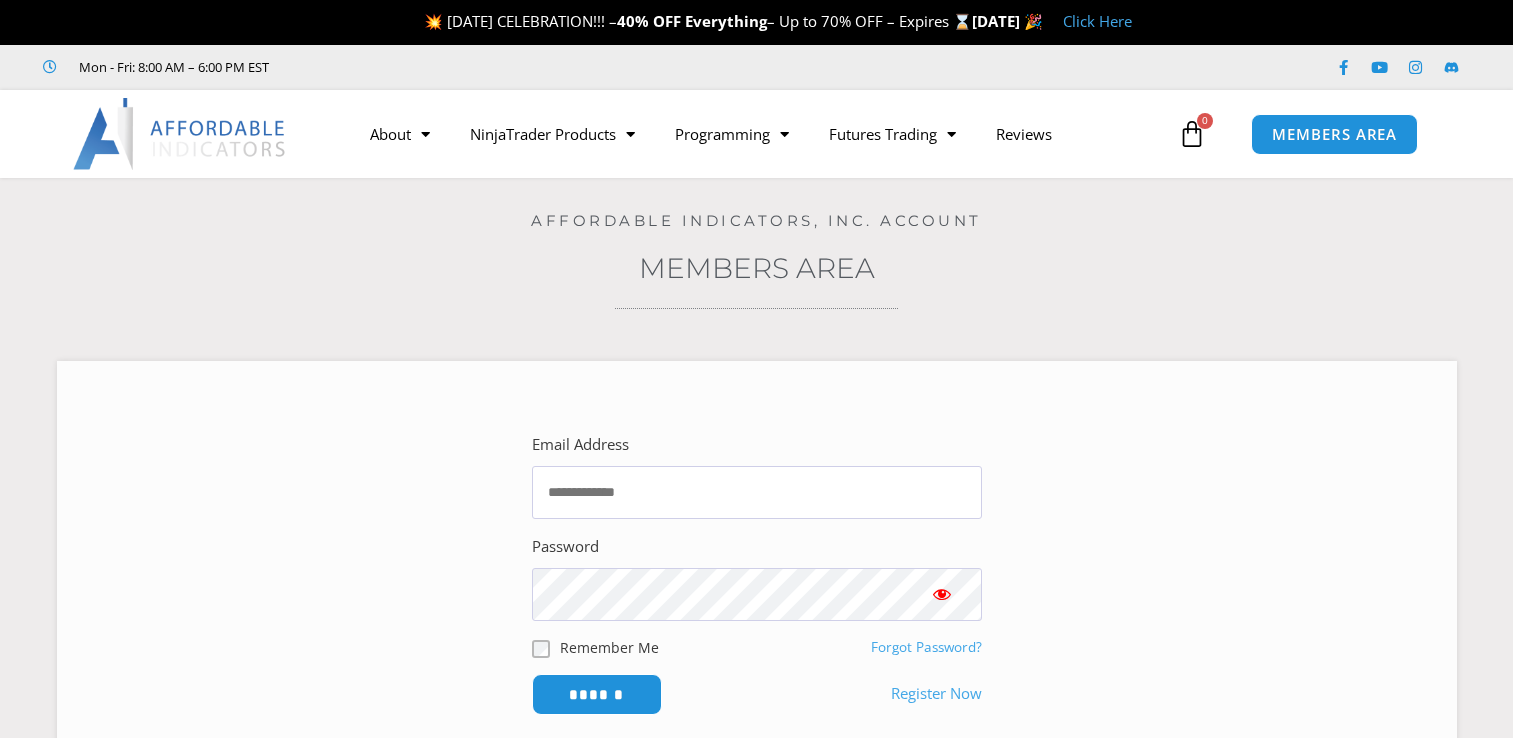 scroll, scrollTop: 0, scrollLeft: 0, axis: both 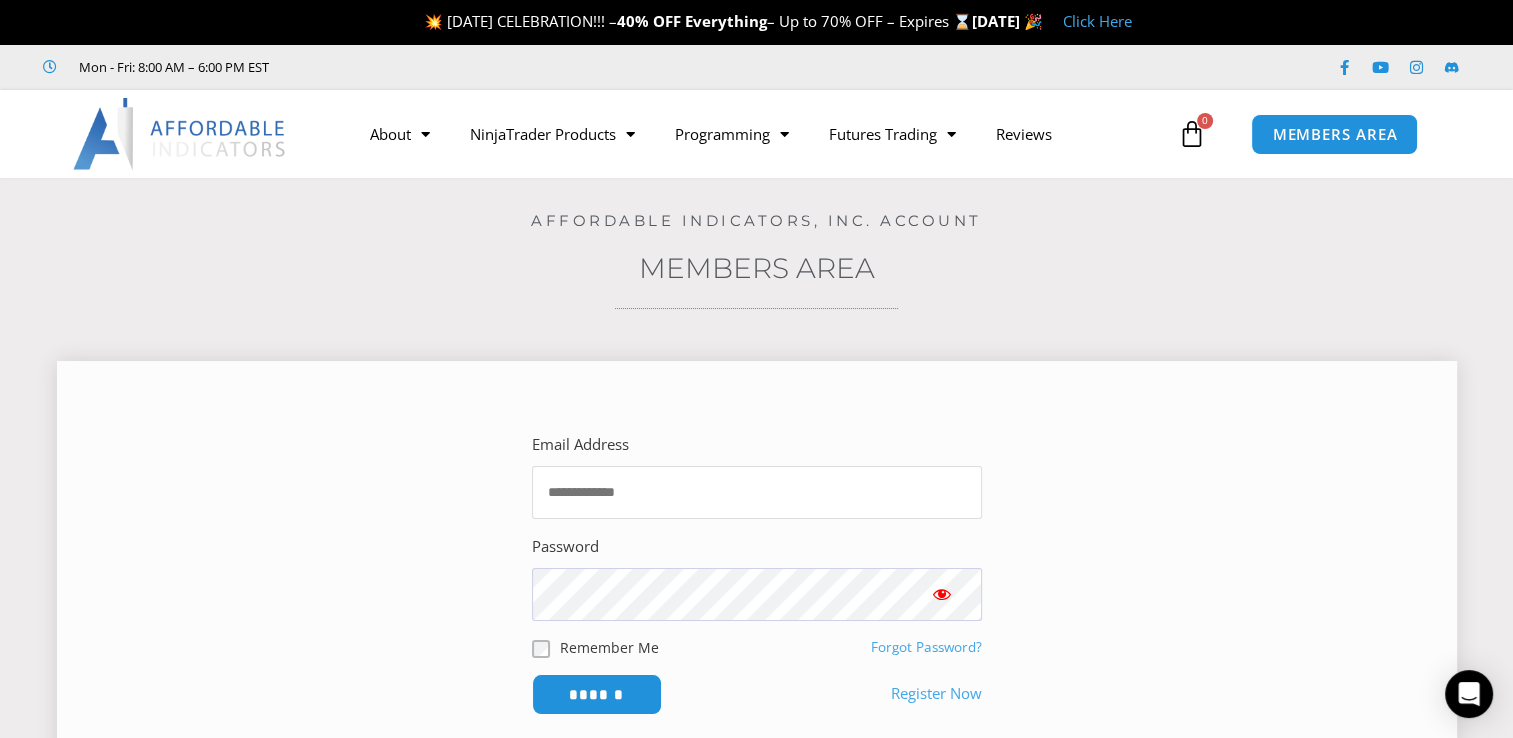 click on "Email Address" at bounding box center (757, 492) 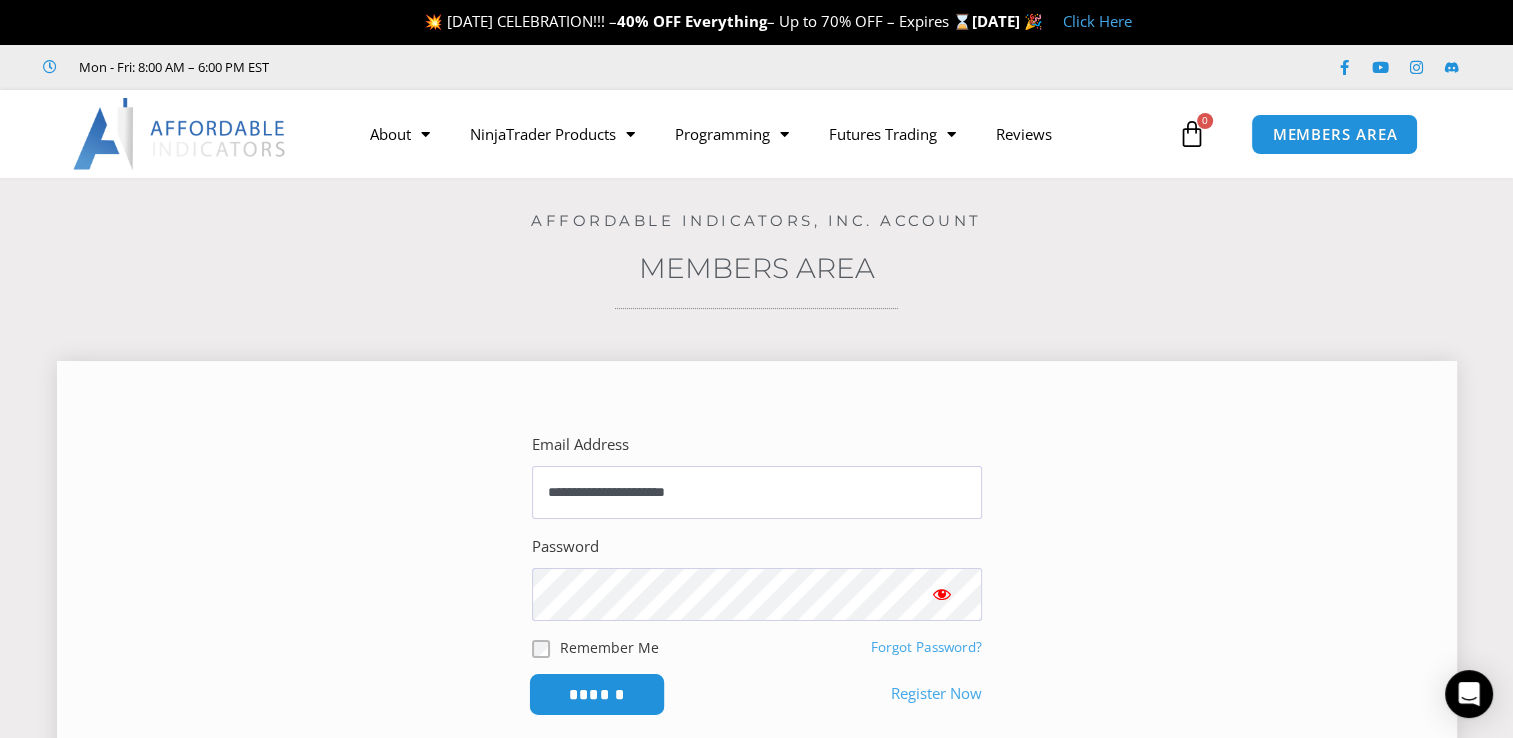 click on "******" at bounding box center (596, 694) 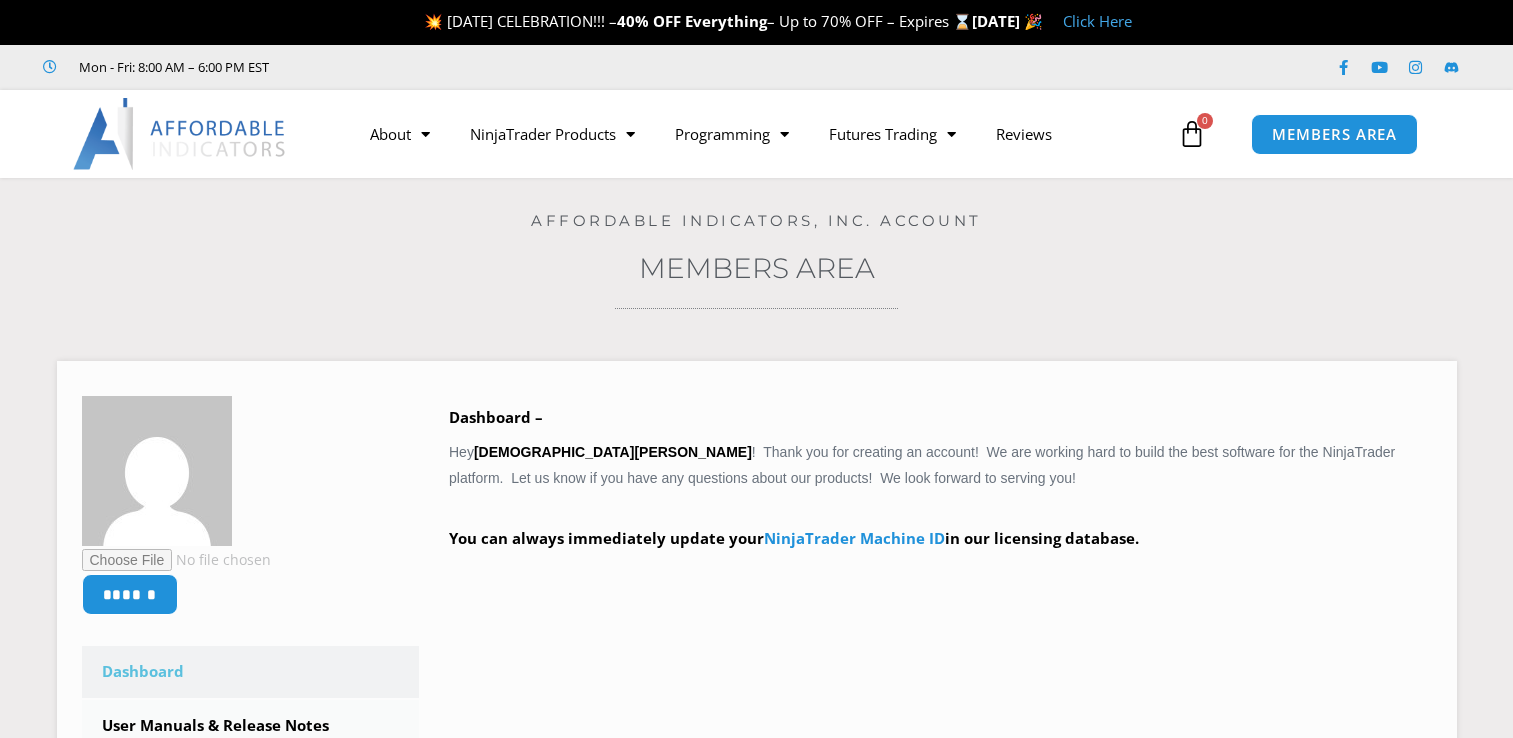 scroll, scrollTop: 0, scrollLeft: 0, axis: both 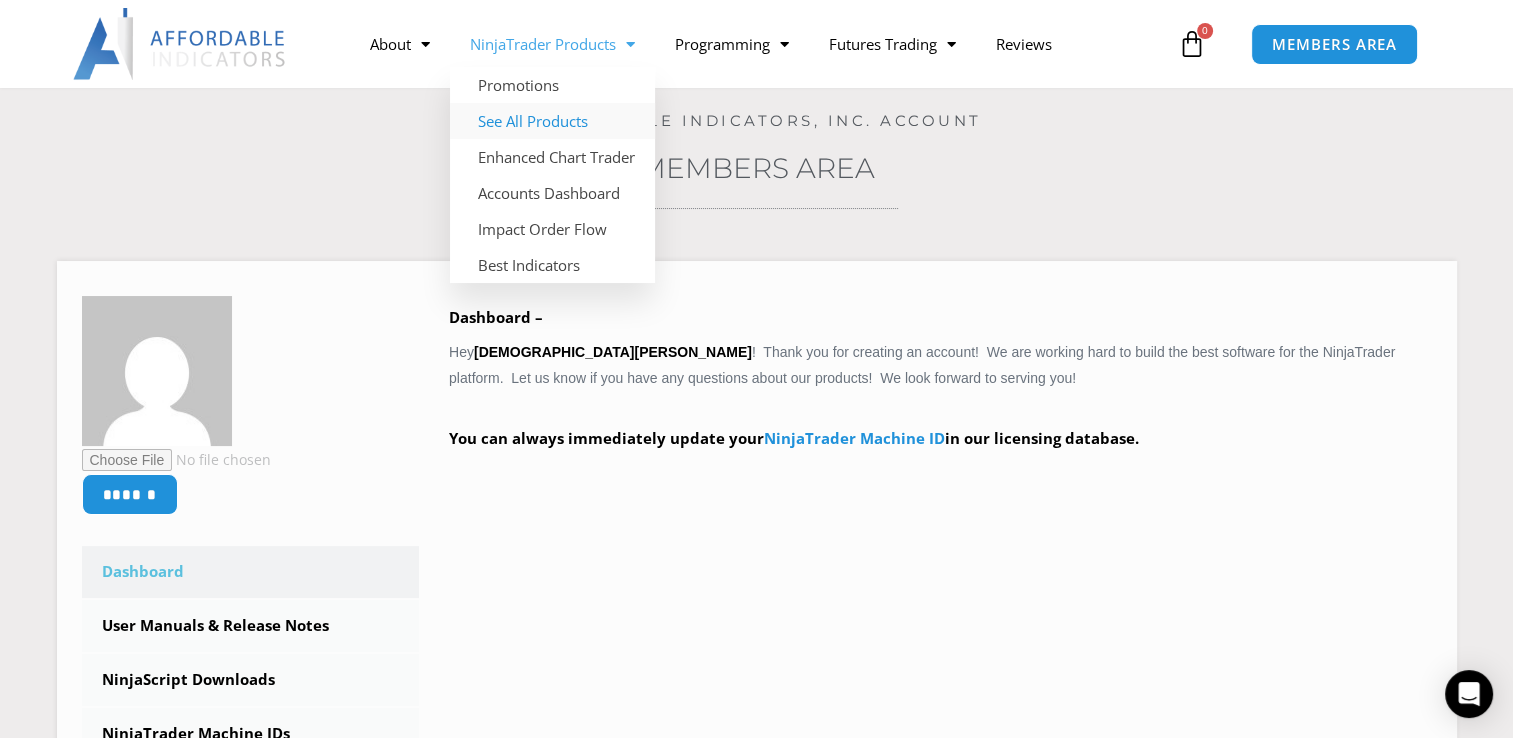 click on "See All Products" 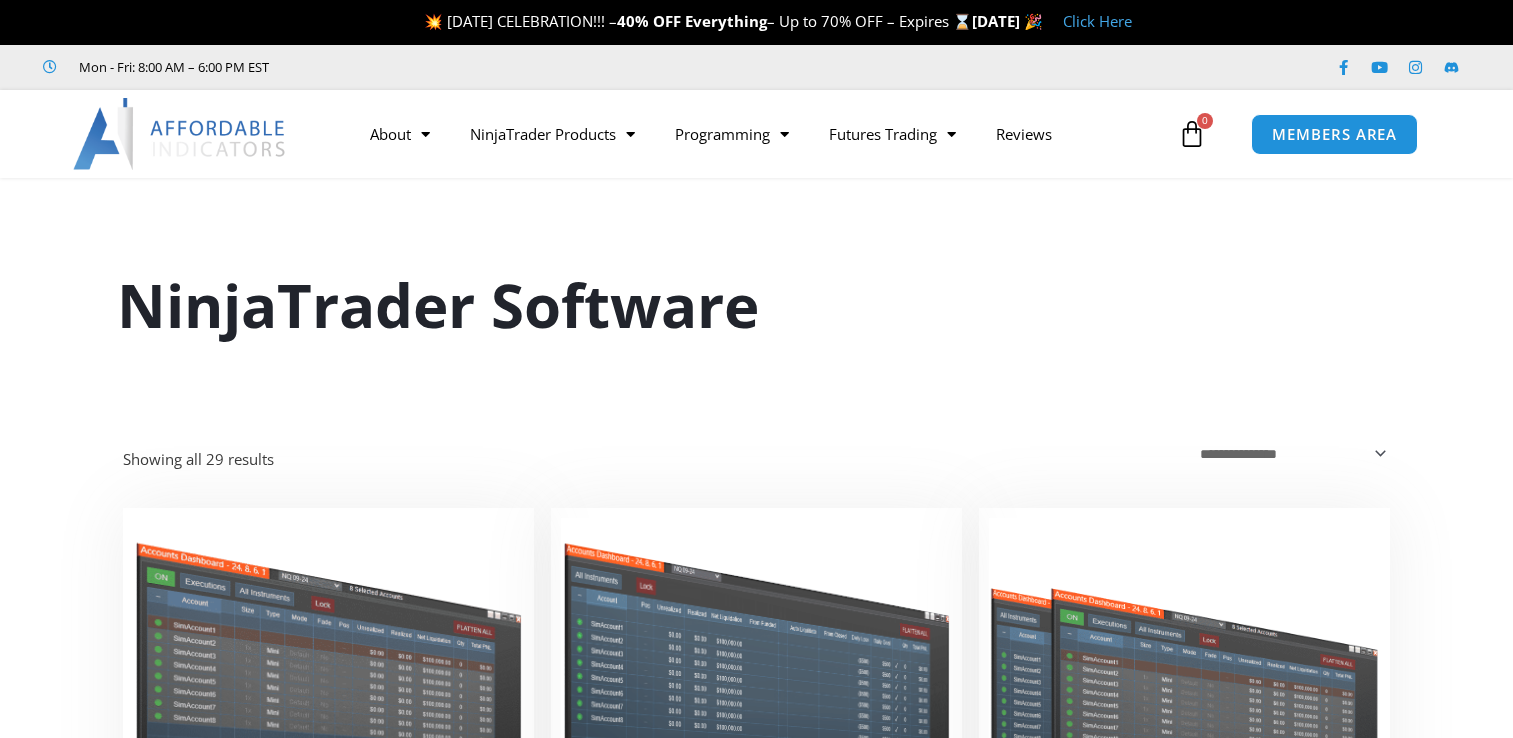 scroll, scrollTop: 0, scrollLeft: 0, axis: both 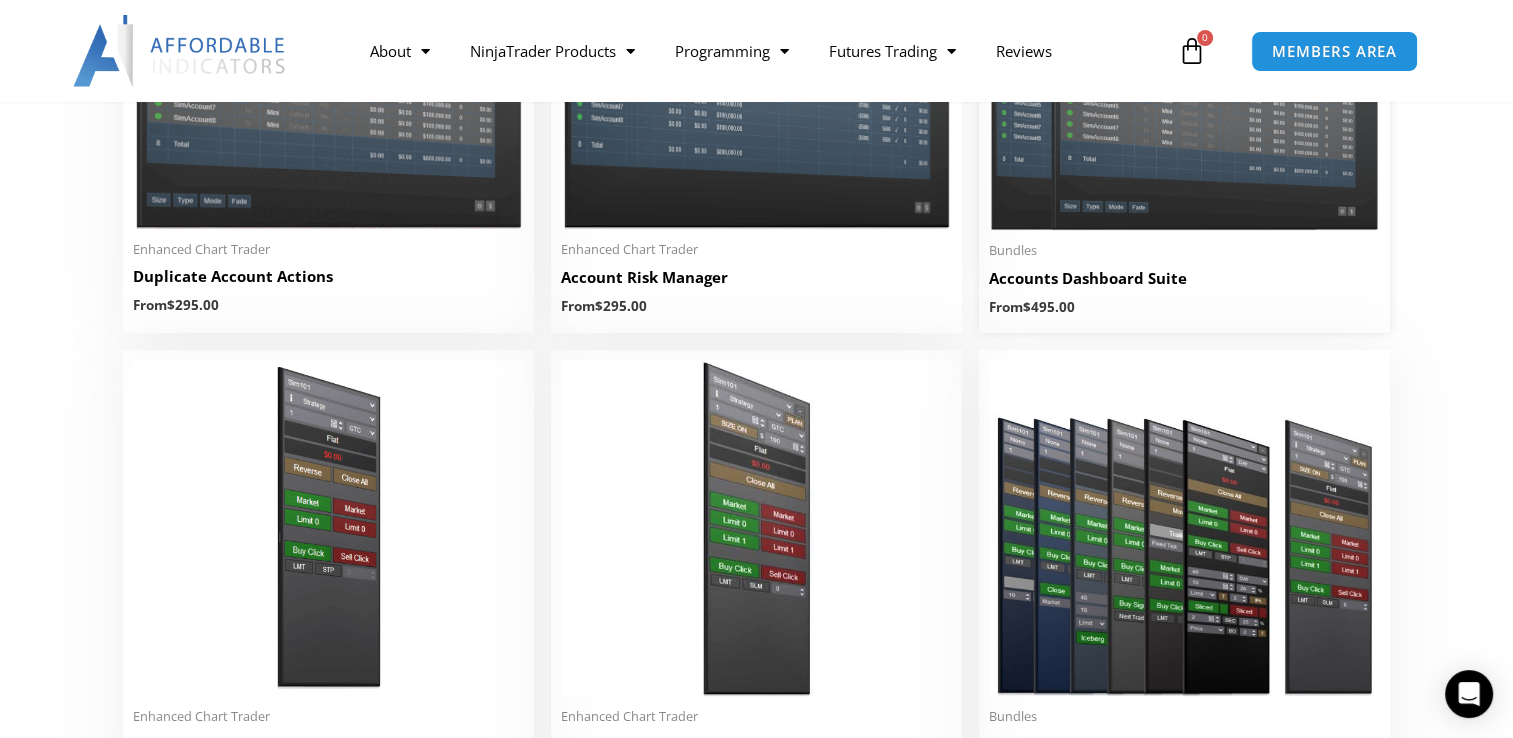 click at bounding box center (1184, 74) 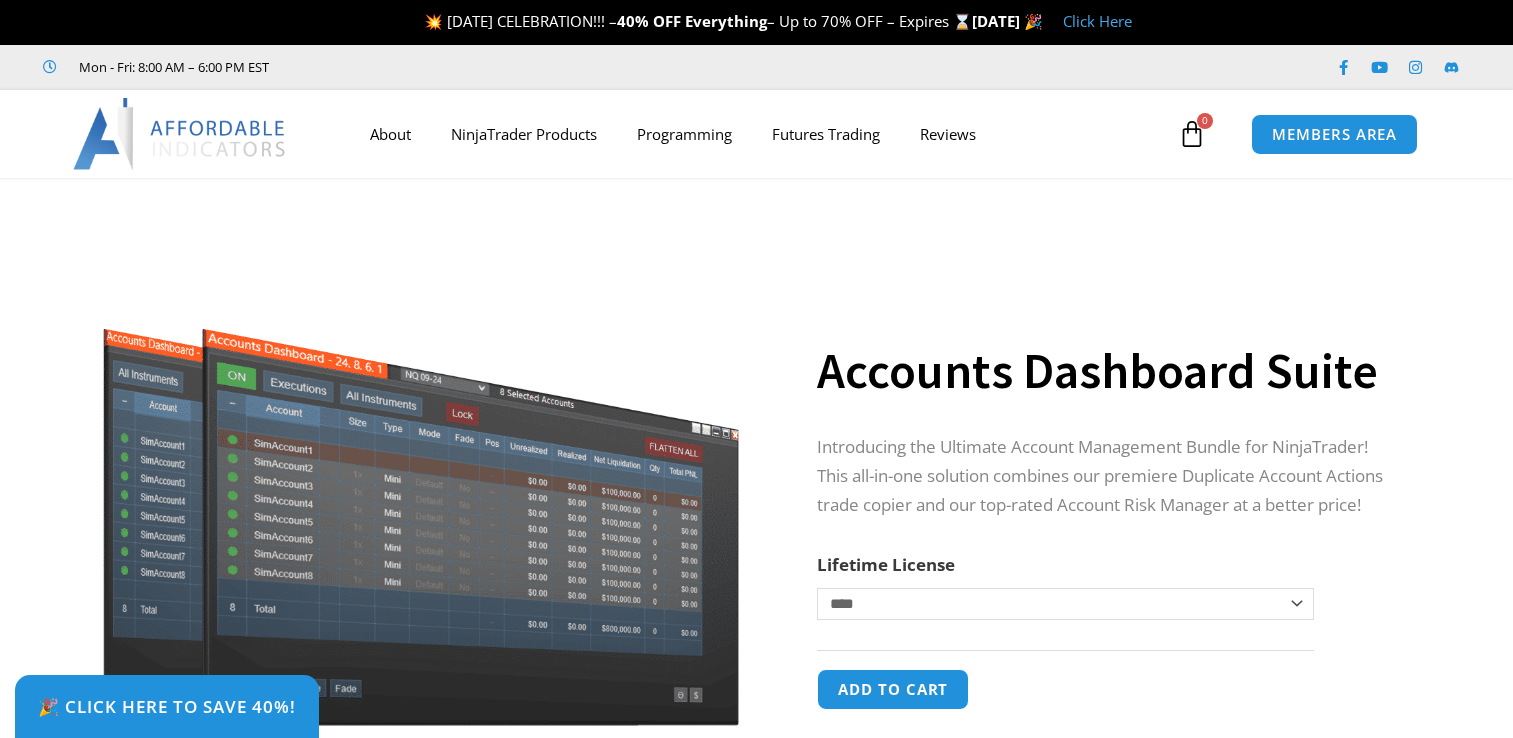 scroll, scrollTop: 0, scrollLeft: 0, axis: both 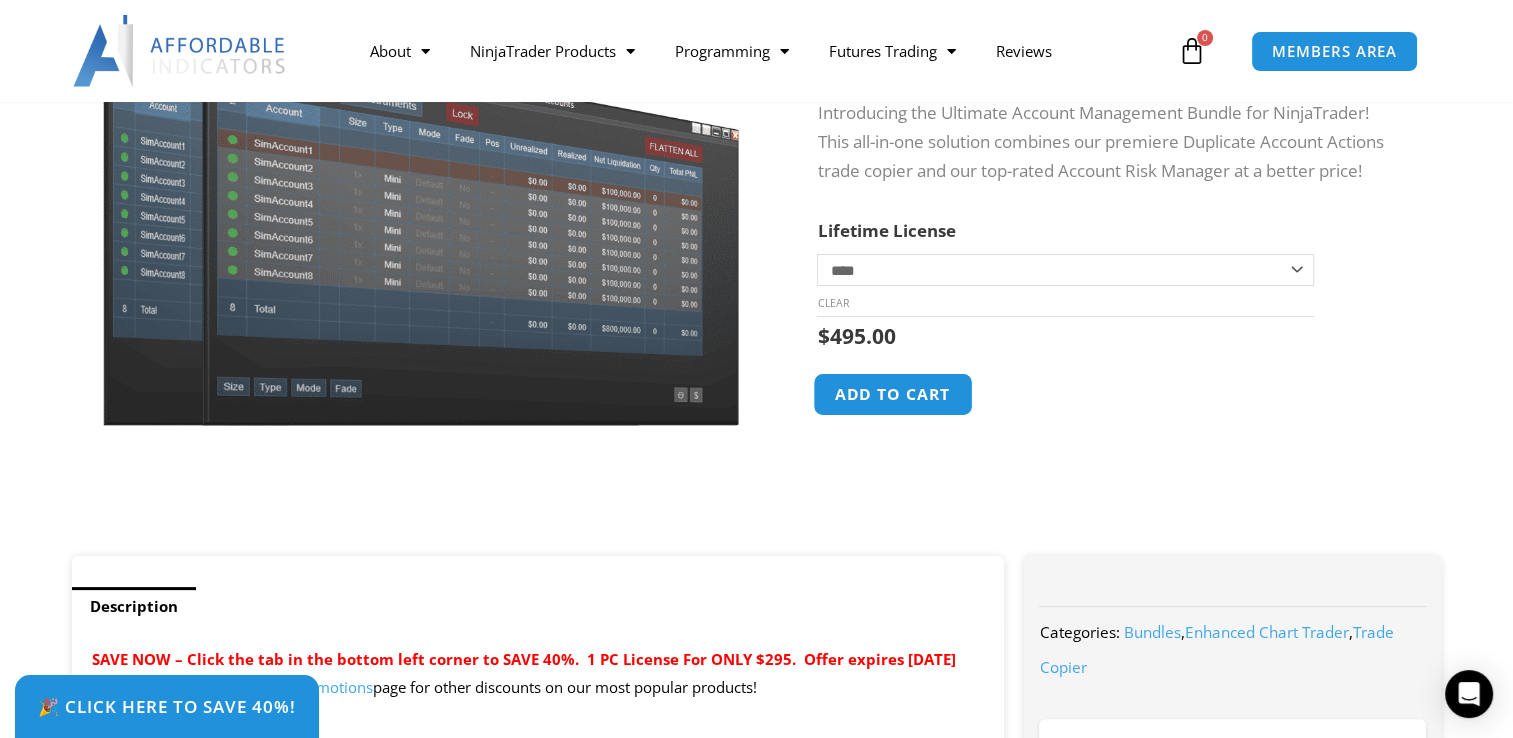click on "Add to cart" 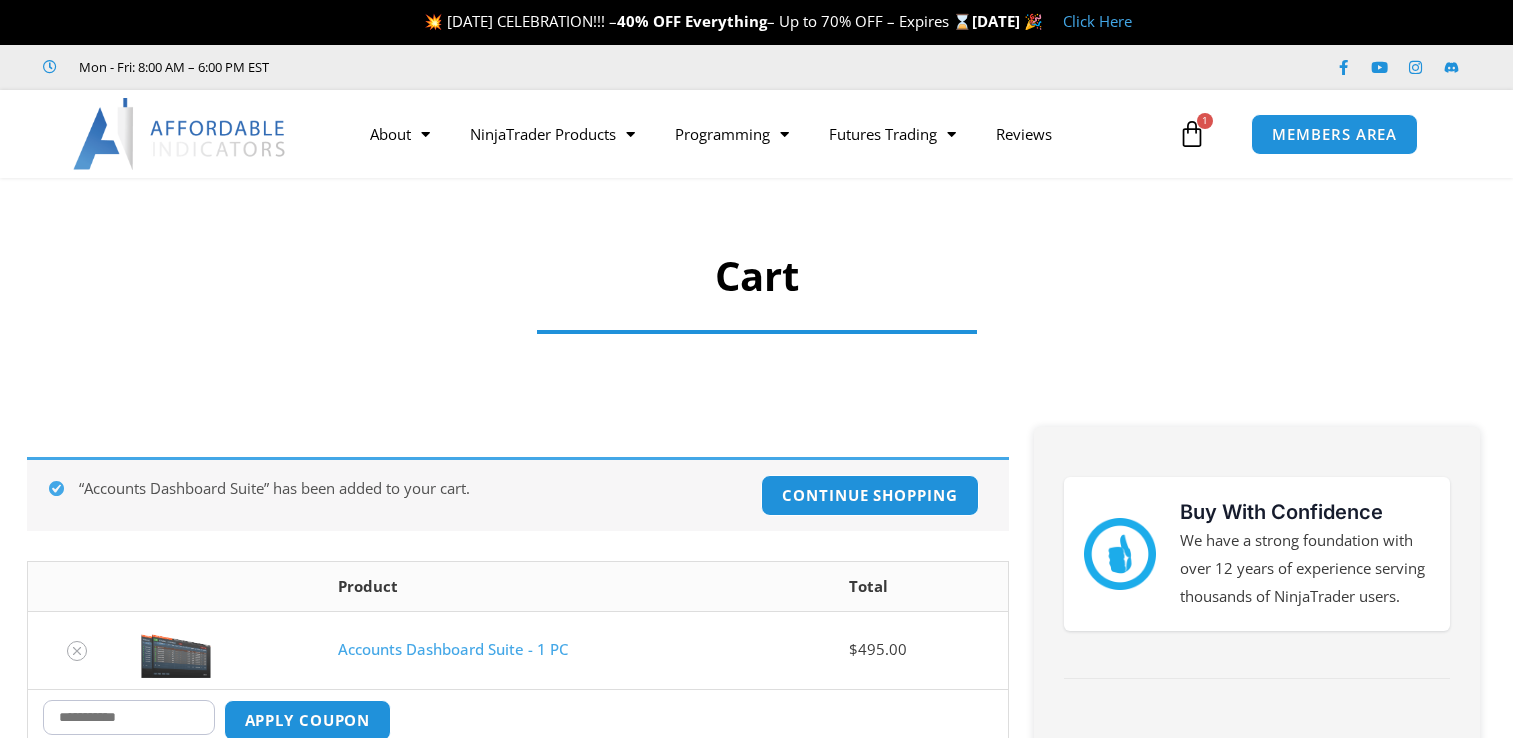 scroll, scrollTop: 0, scrollLeft: 0, axis: both 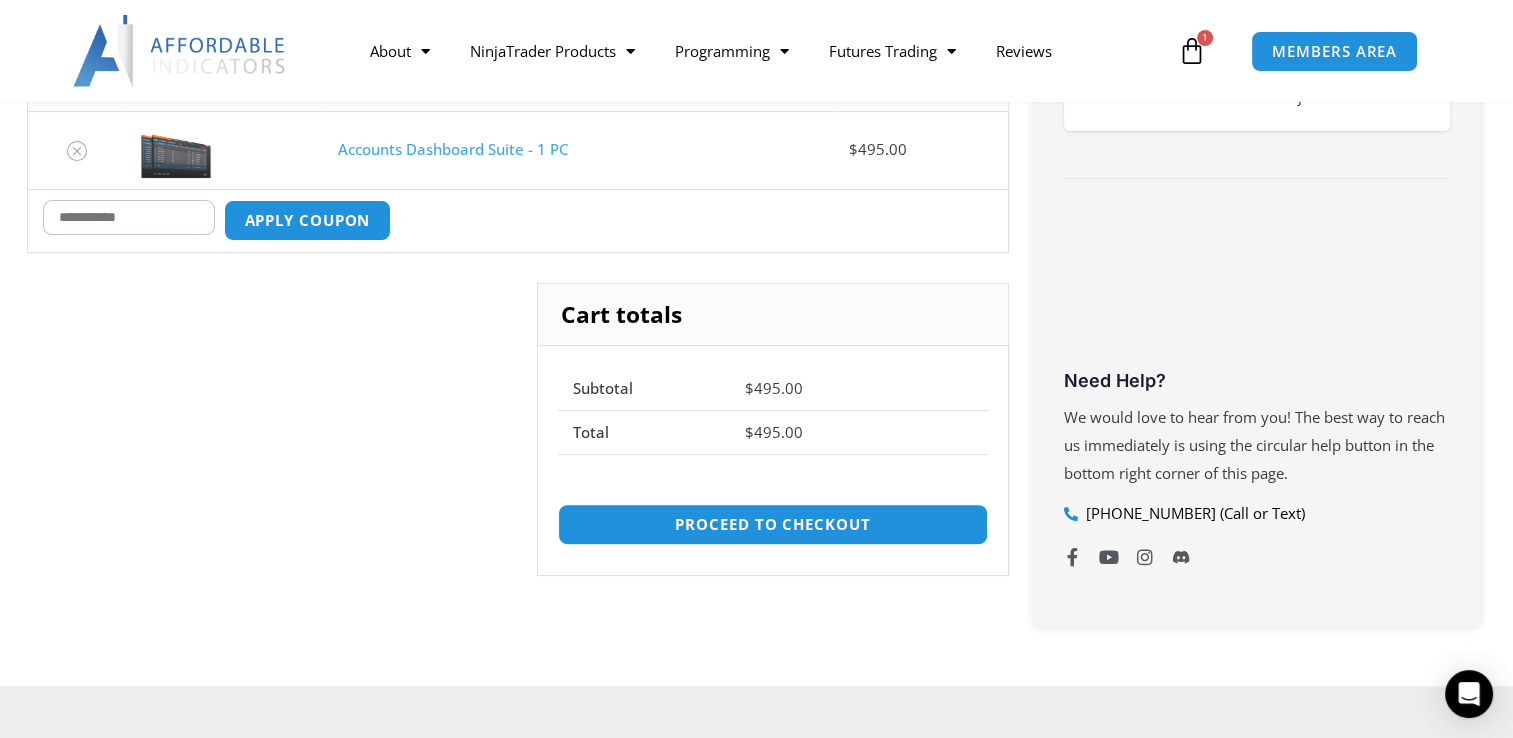 click on "Coupon:" at bounding box center (129, 217) 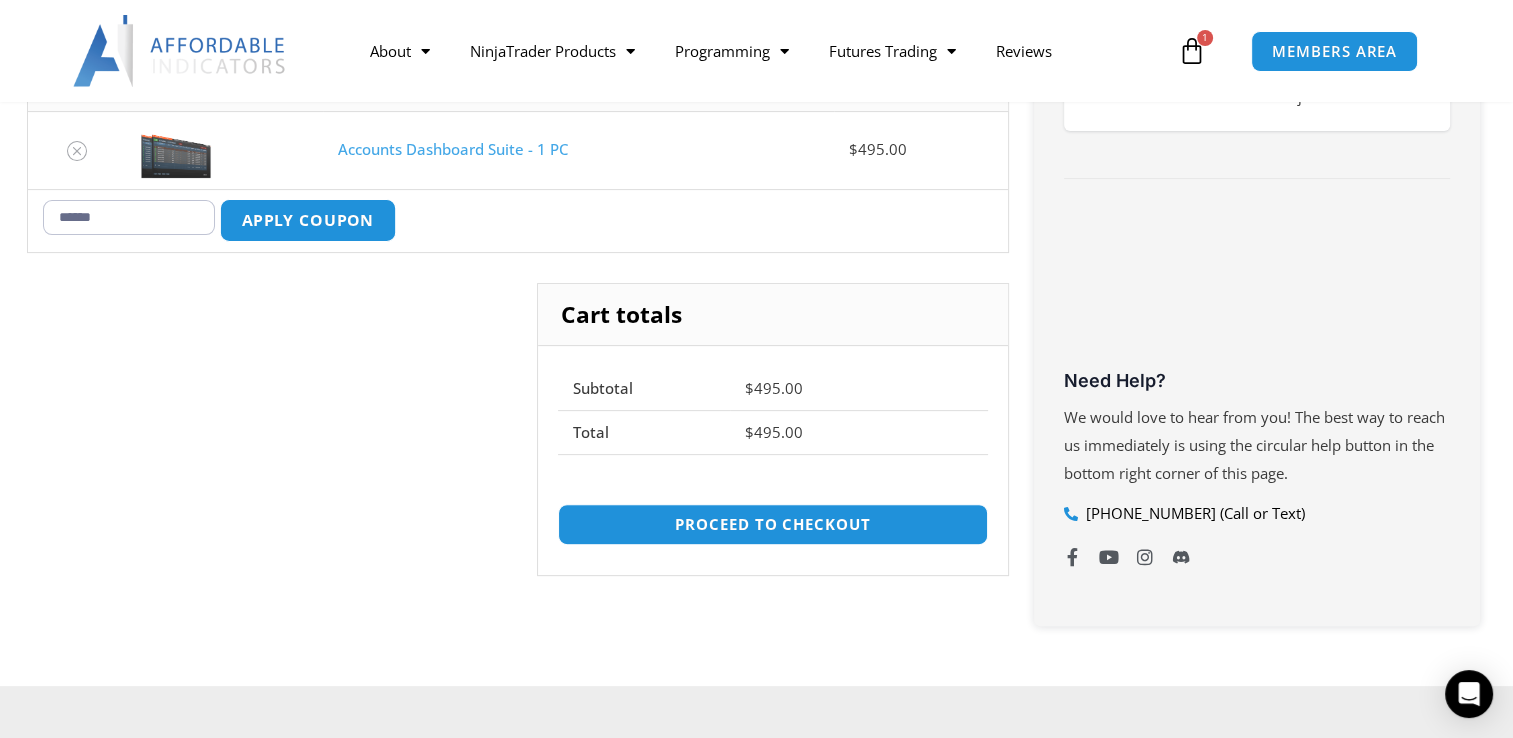 type on "******" 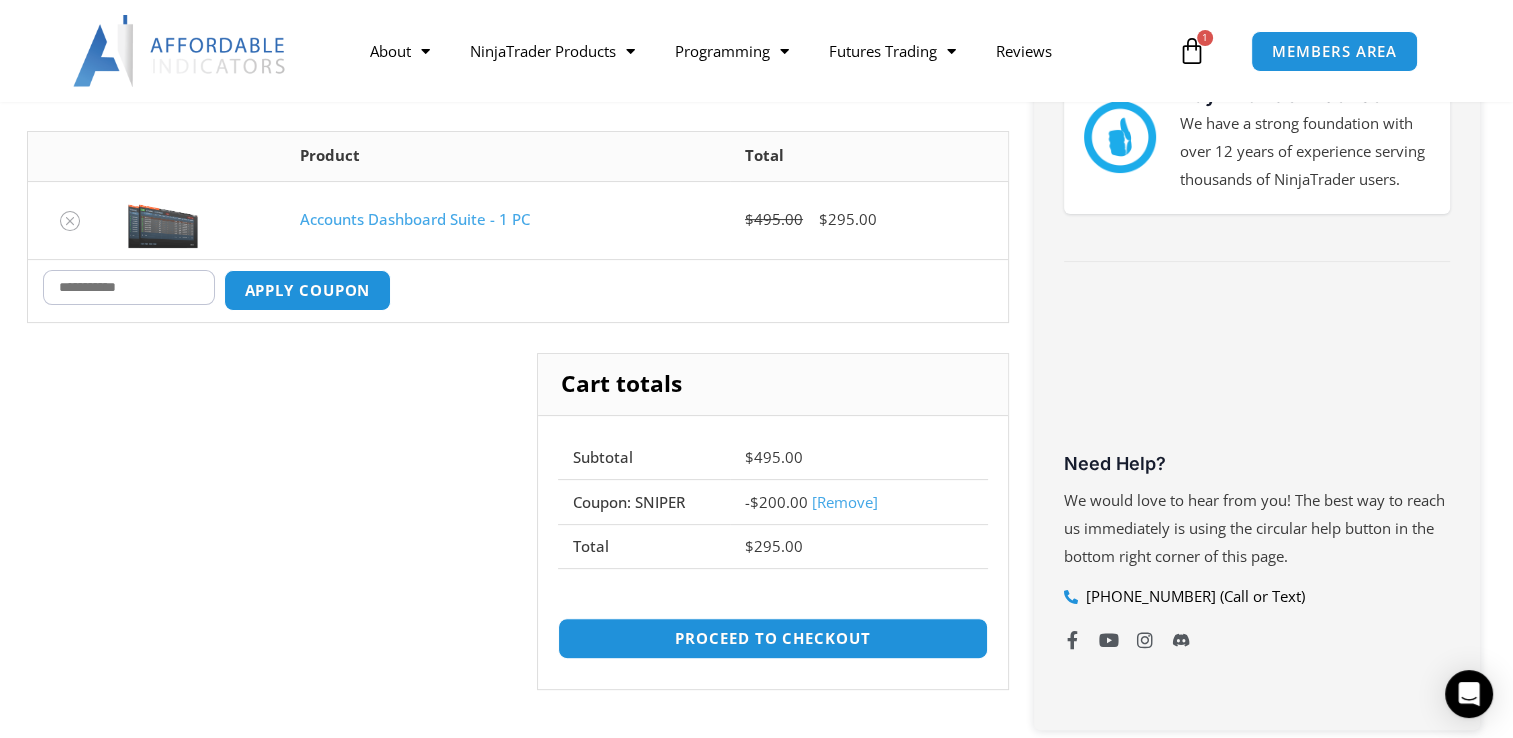 scroll, scrollTop: 356, scrollLeft: 0, axis: vertical 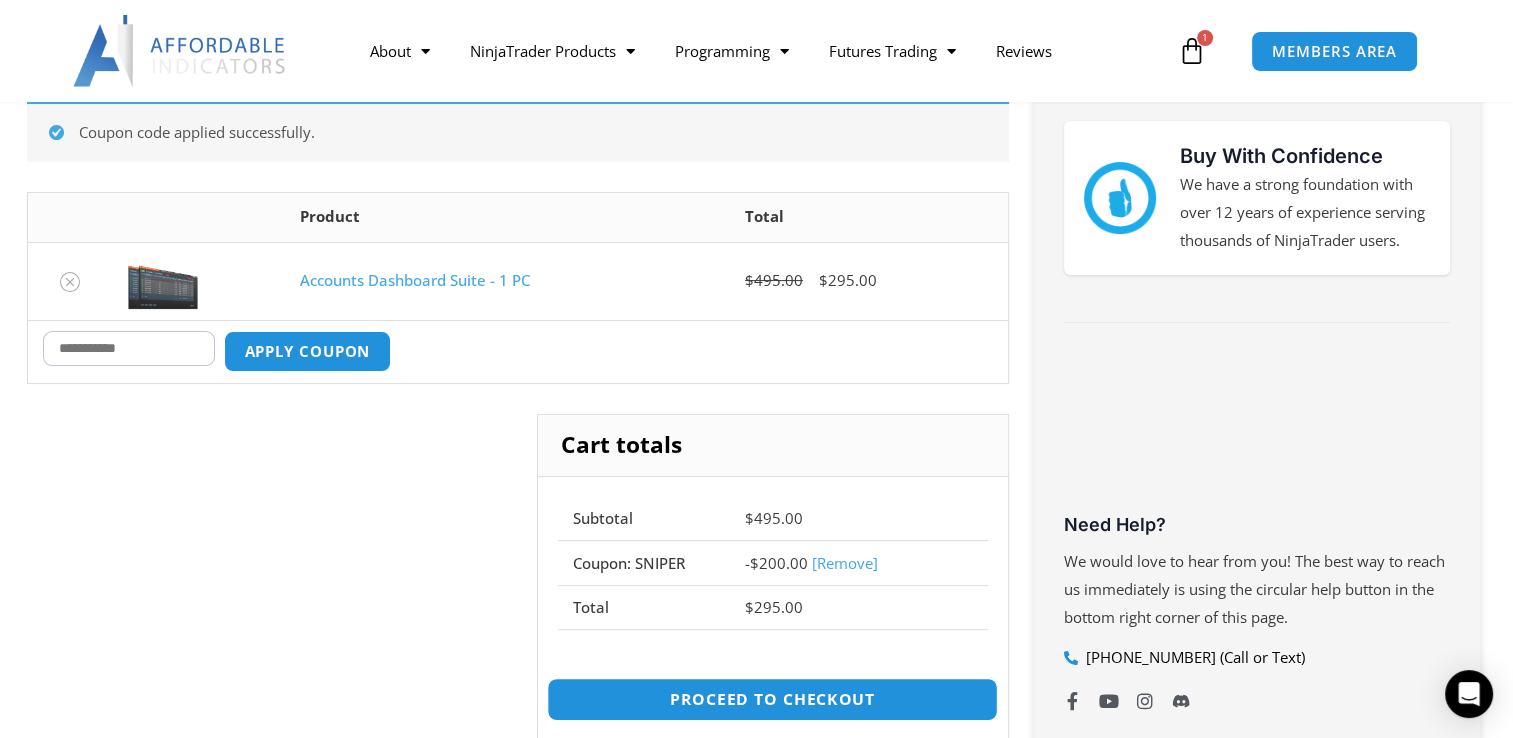 click on "Proceed to checkout" at bounding box center [772, 699] 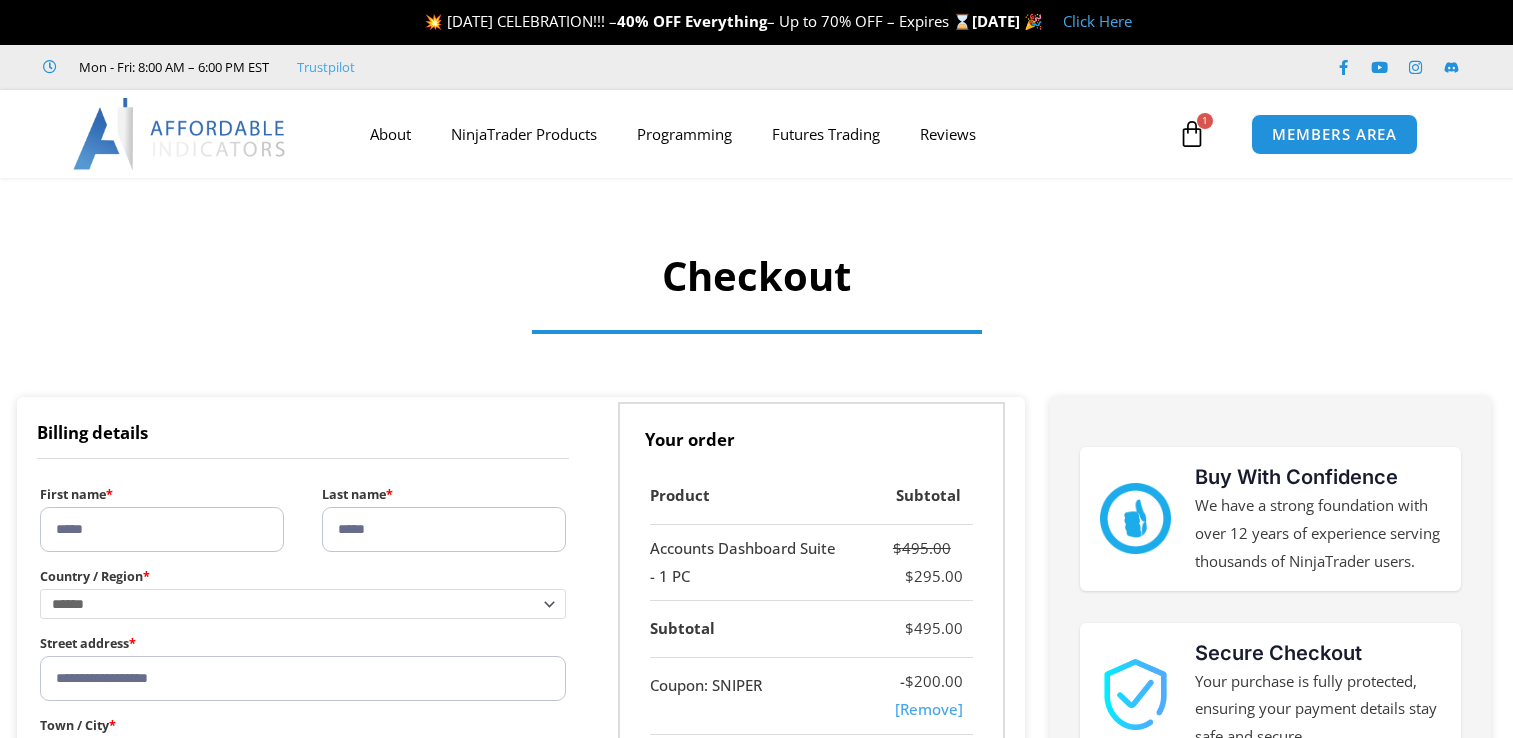 scroll, scrollTop: 0, scrollLeft: 0, axis: both 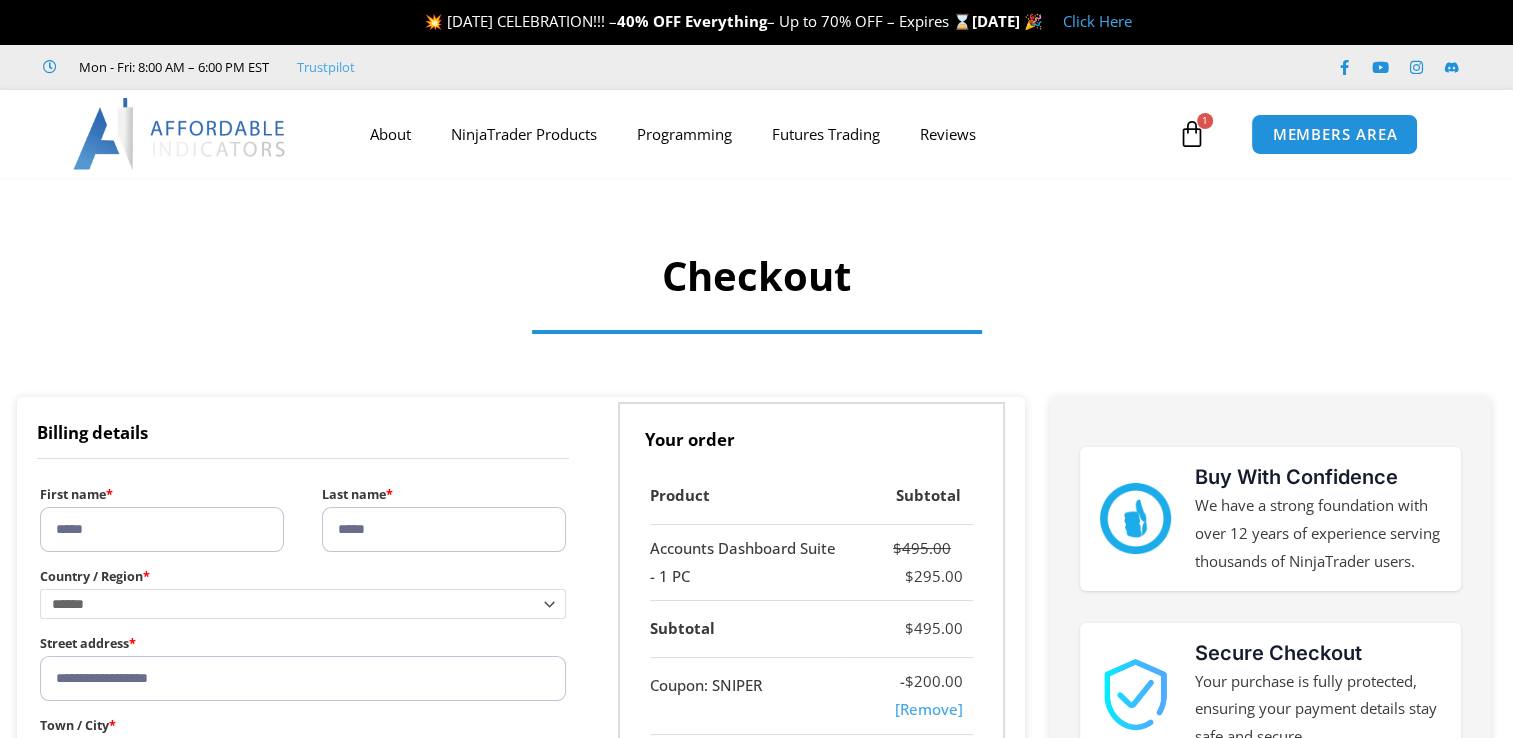 select on "**" 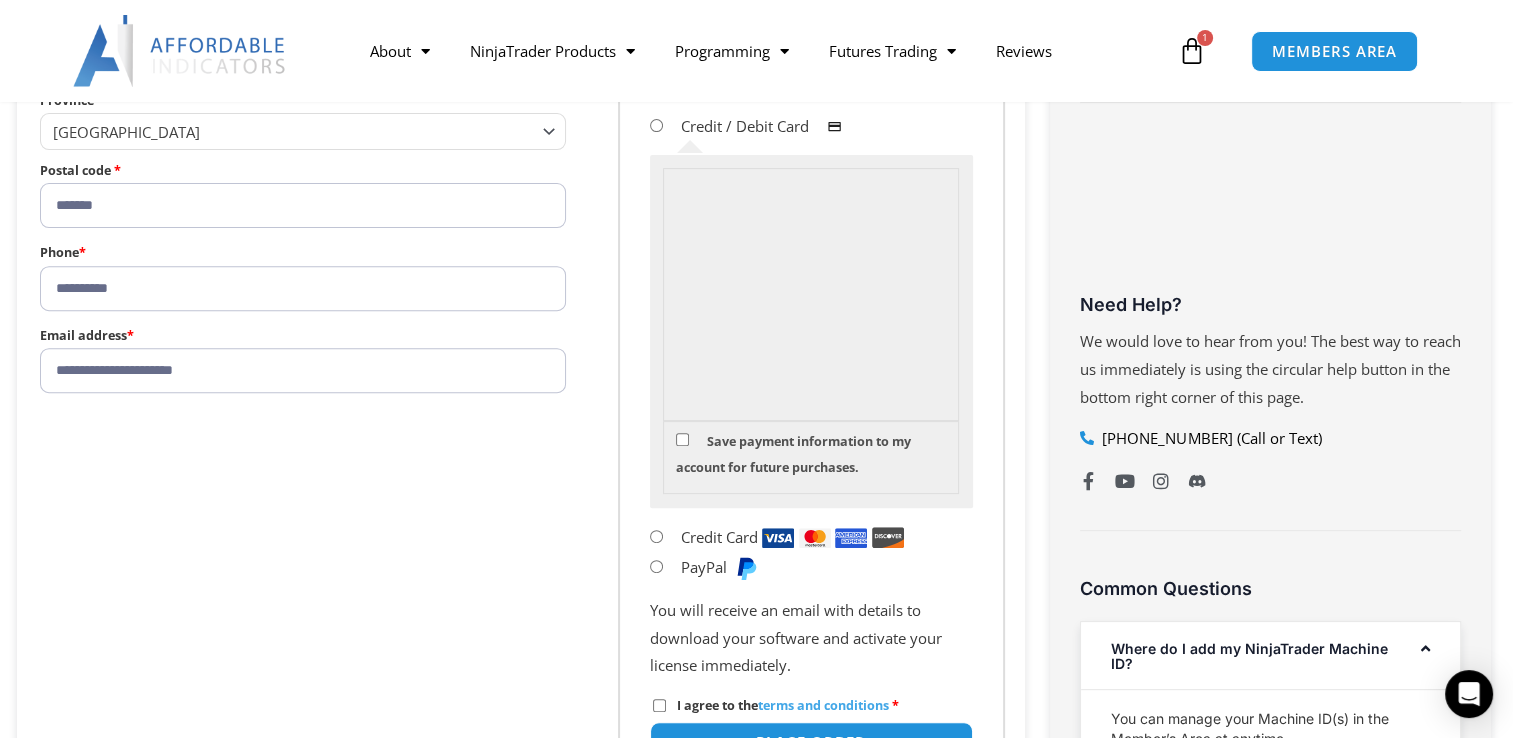 scroll, scrollTop: 700, scrollLeft: 0, axis: vertical 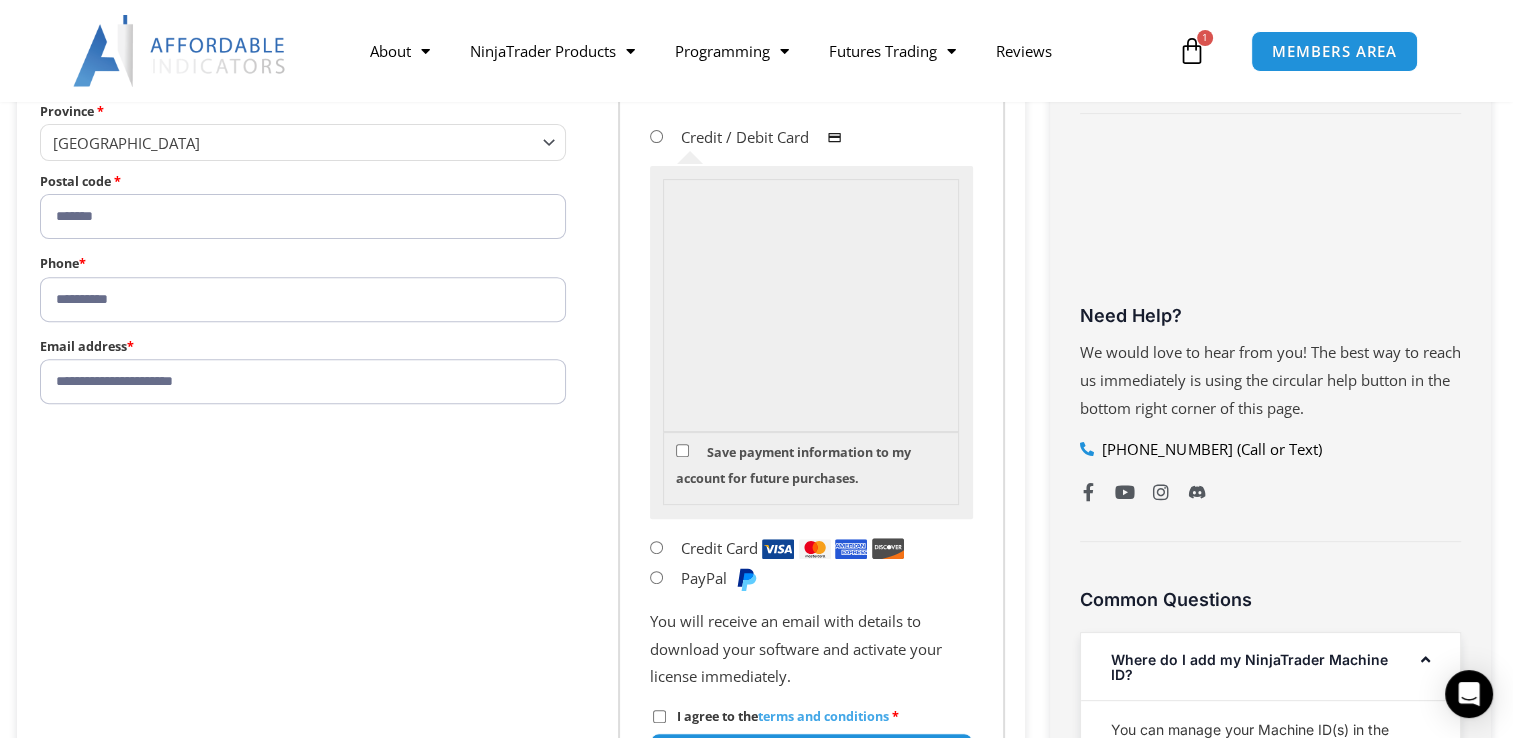 click on "Credit / Debit Card" at bounding box center (767, 137) 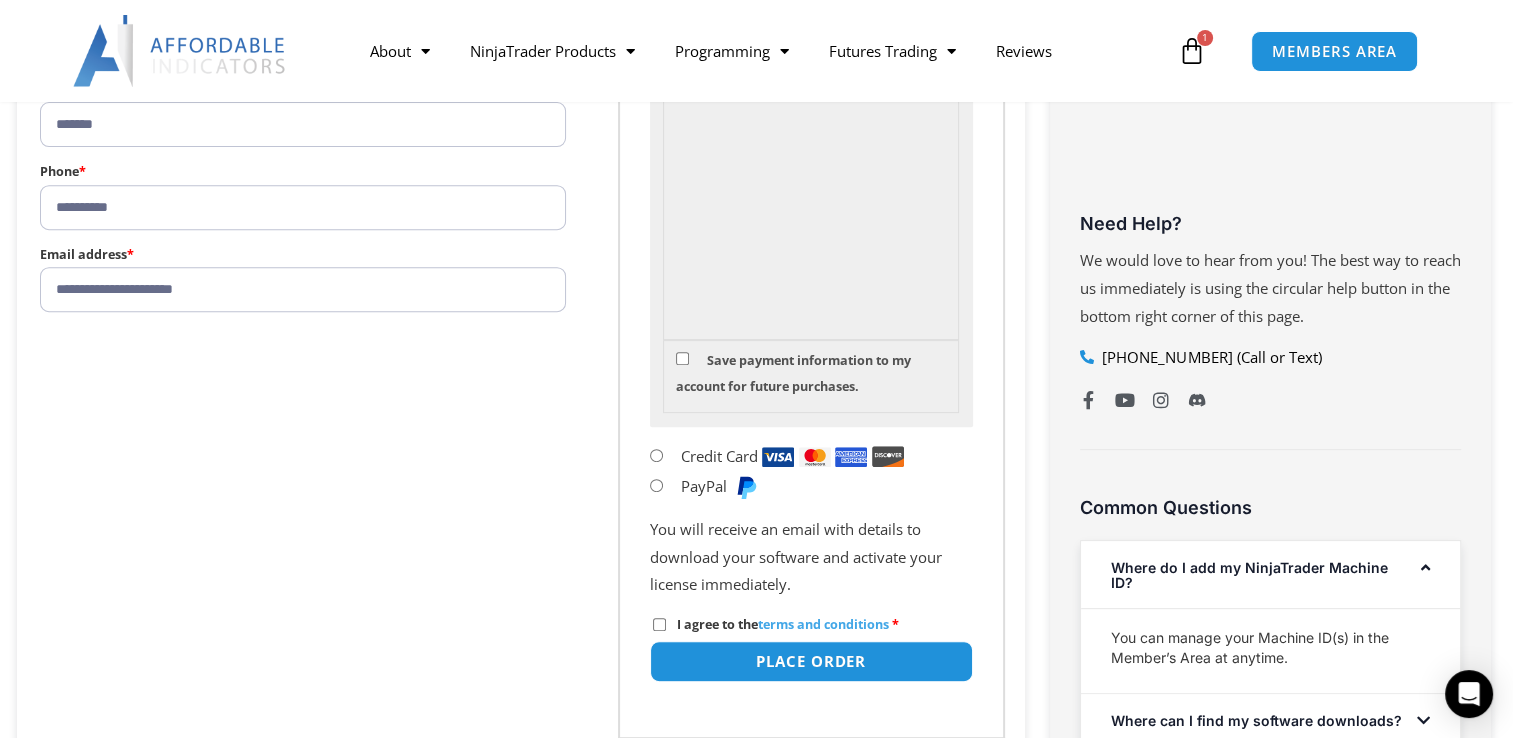 scroll, scrollTop: 800, scrollLeft: 0, axis: vertical 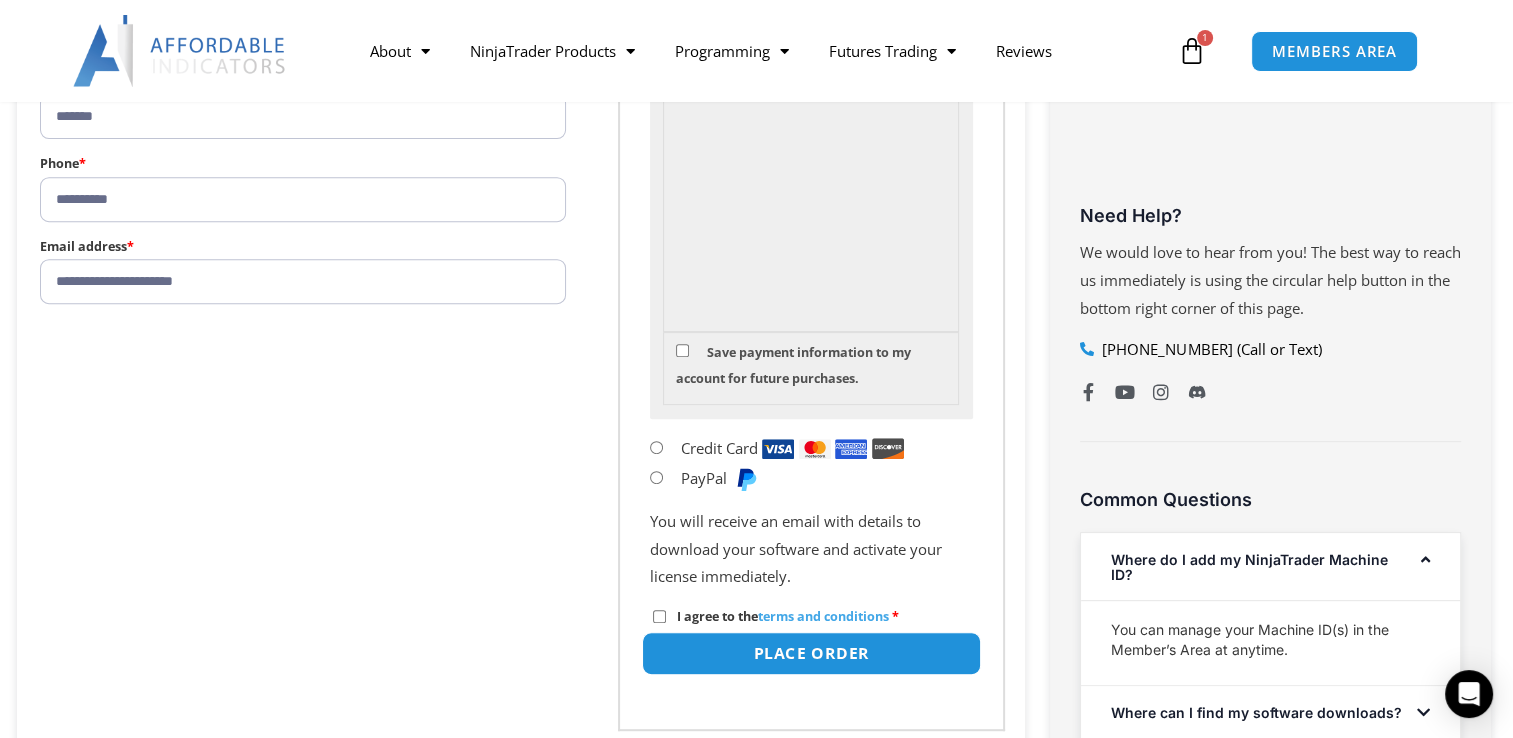 click on "Place order" at bounding box center [810, 653] 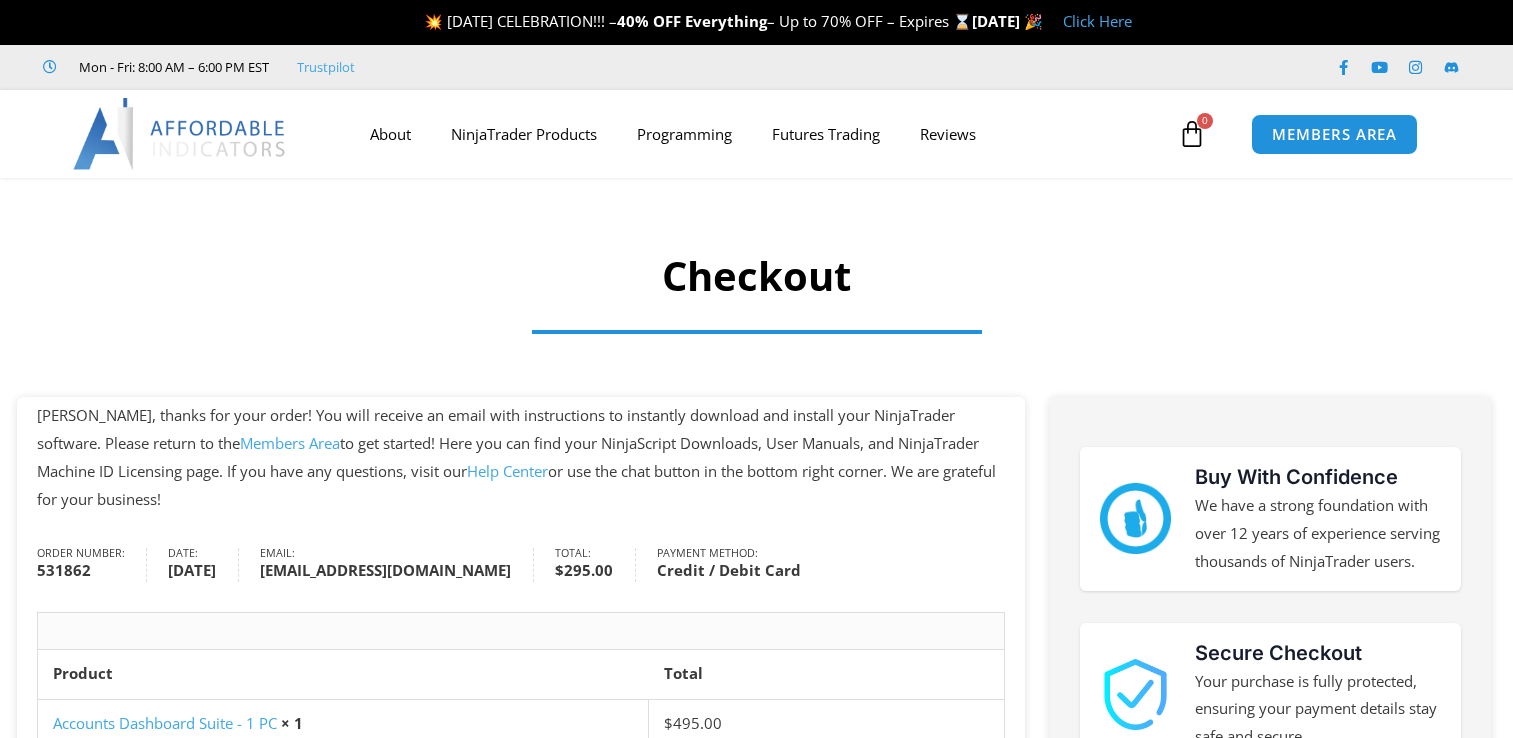 scroll, scrollTop: 0, scrollLeft: 0, axis: both 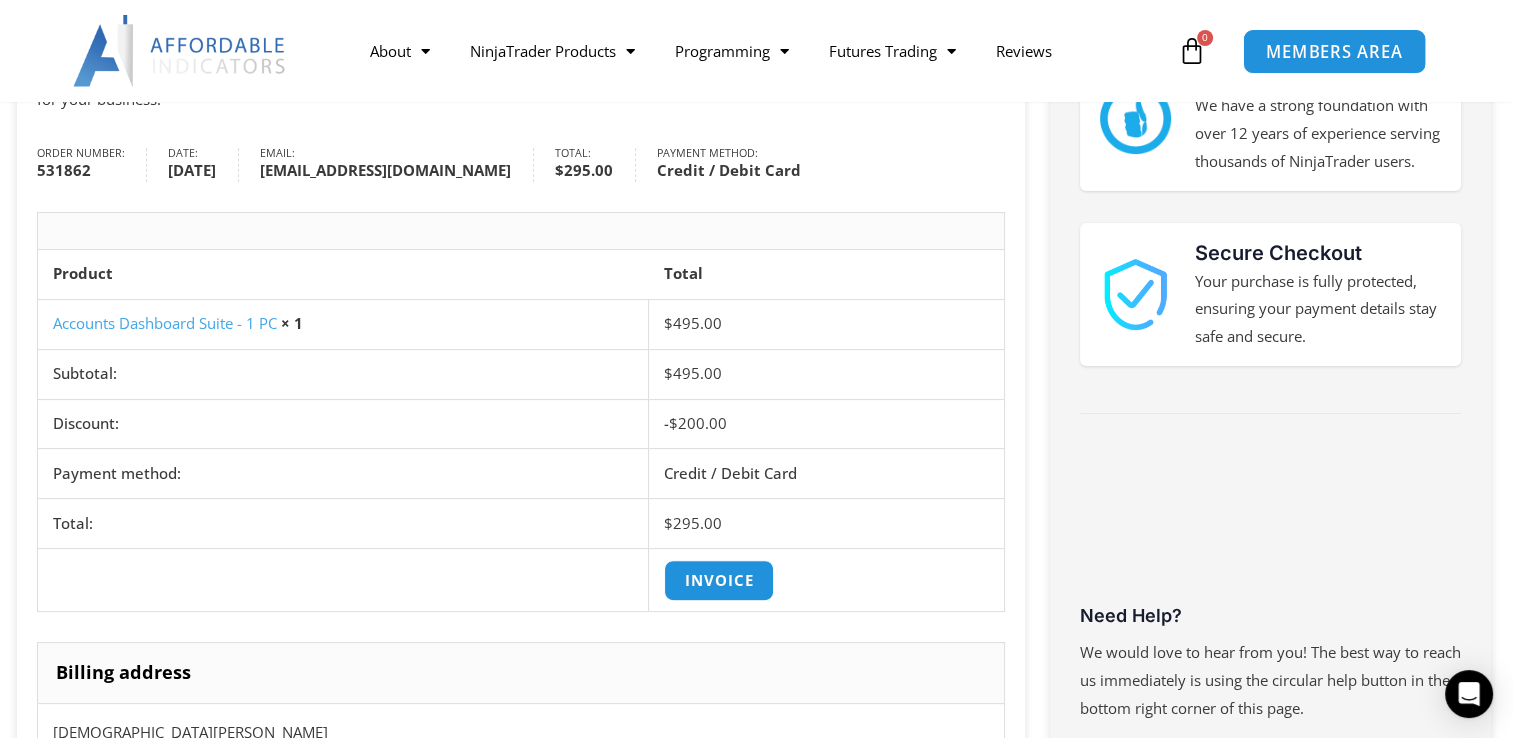 click on "MEMBERS AREA" at bounding box center (1334, 51) 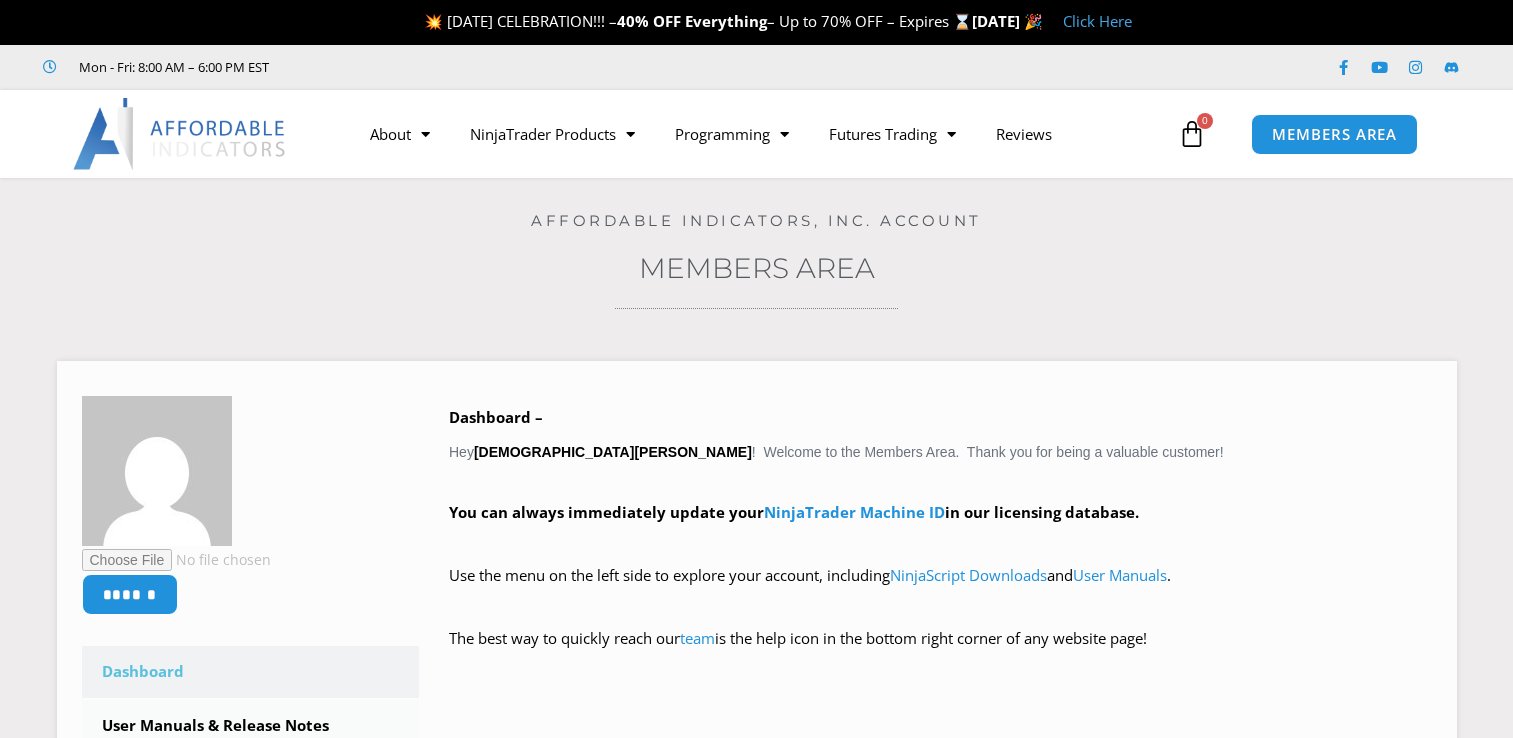 scroll, scrollTop: 0, scrollLeft: 0, axis: both 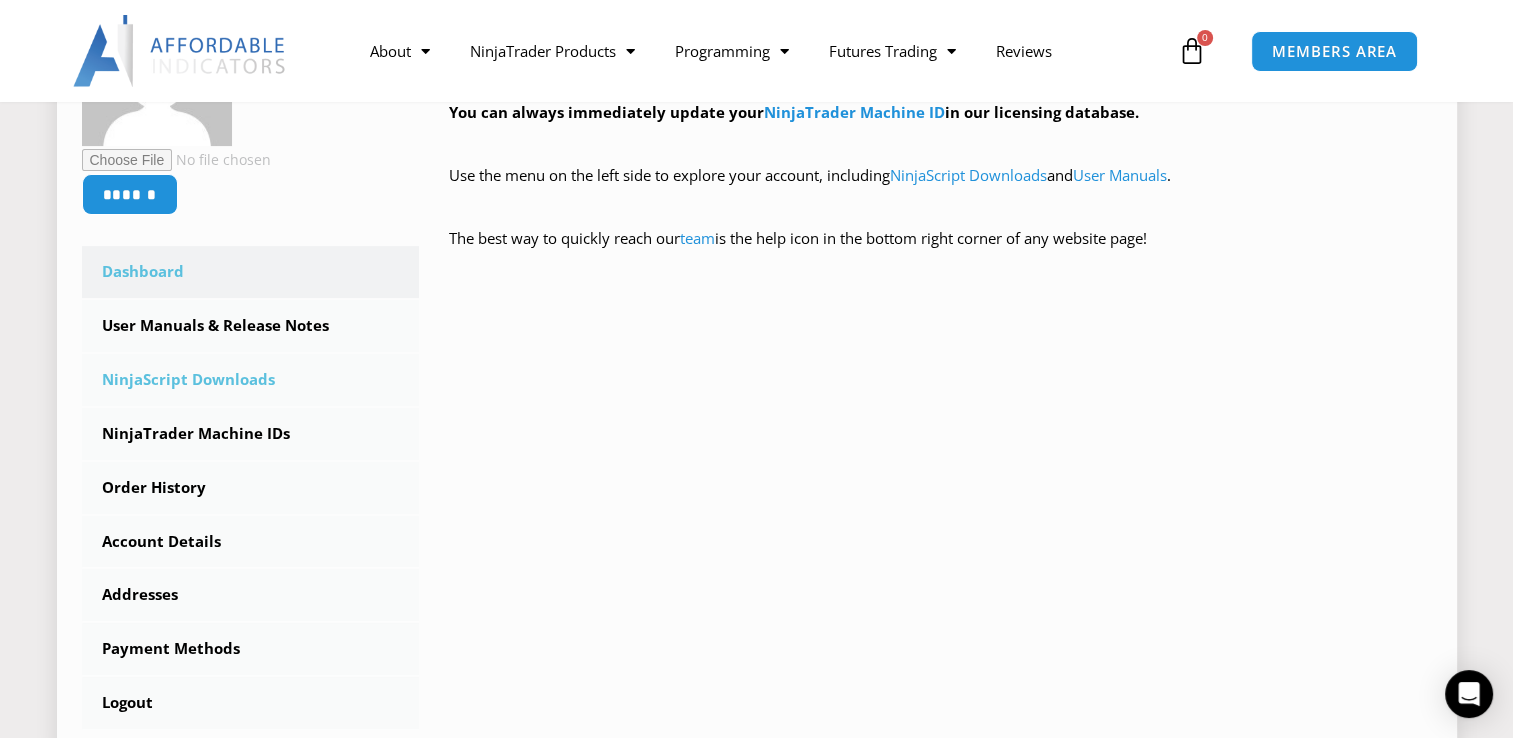 click on "NinjaScript Downloads" at bounding box center (251, 380) 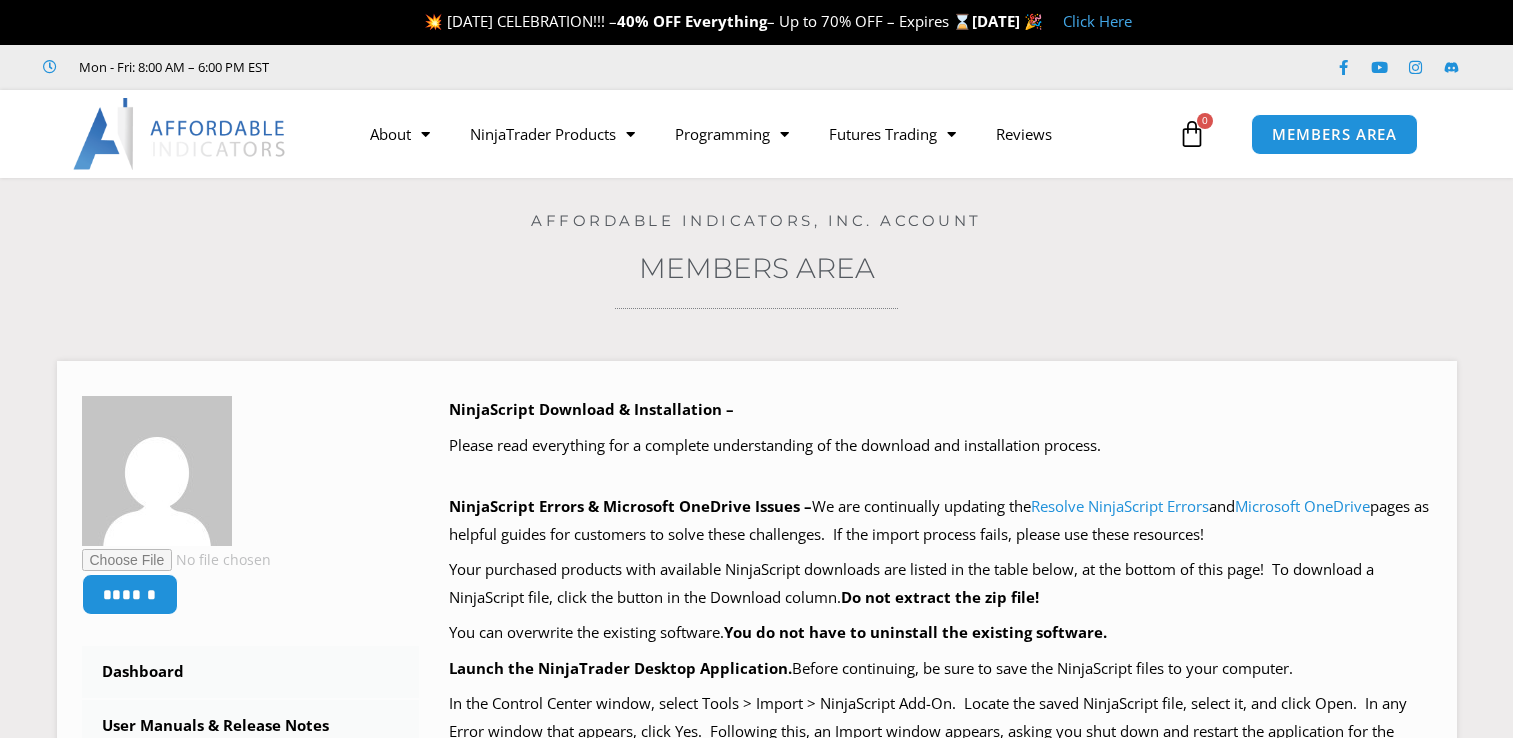 scroll, scrollTop: 0, scrollLeft: 0, axis: both 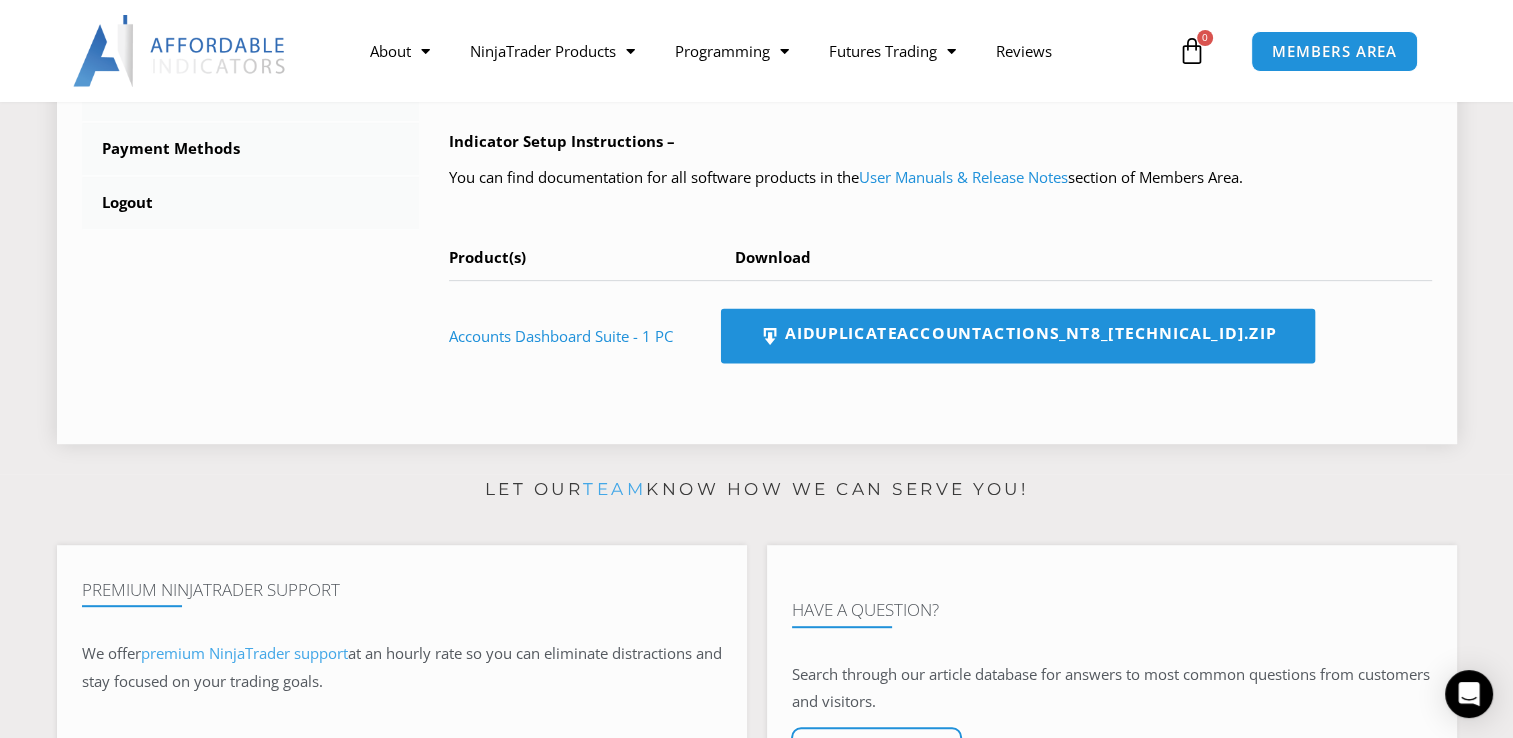 click on "AIDuplicateAccountActions_NT8_25.2.5.1.zip" at bounding box center (1018, 336) 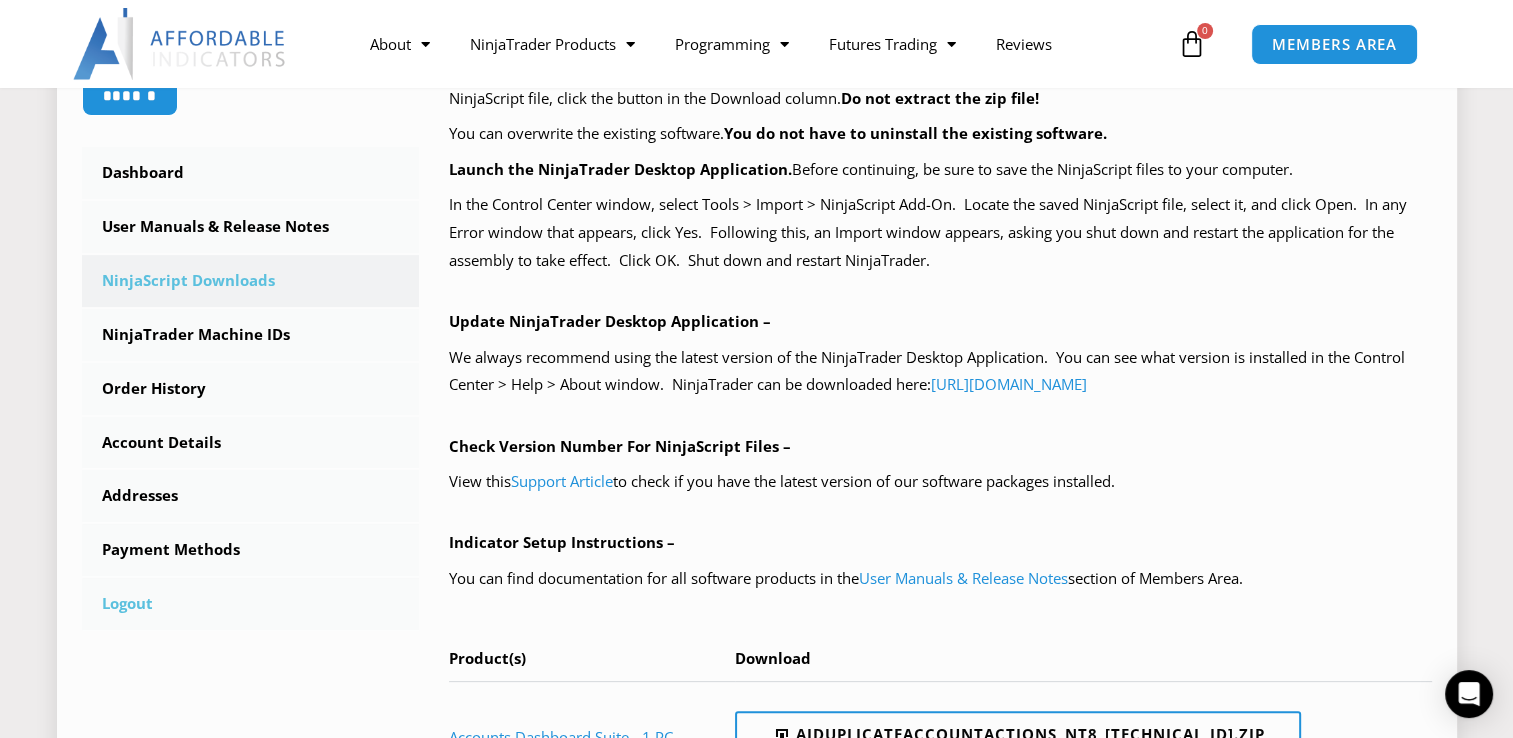 scroll, scrollTop: 500, scrollLeft: 0, axis: vertical 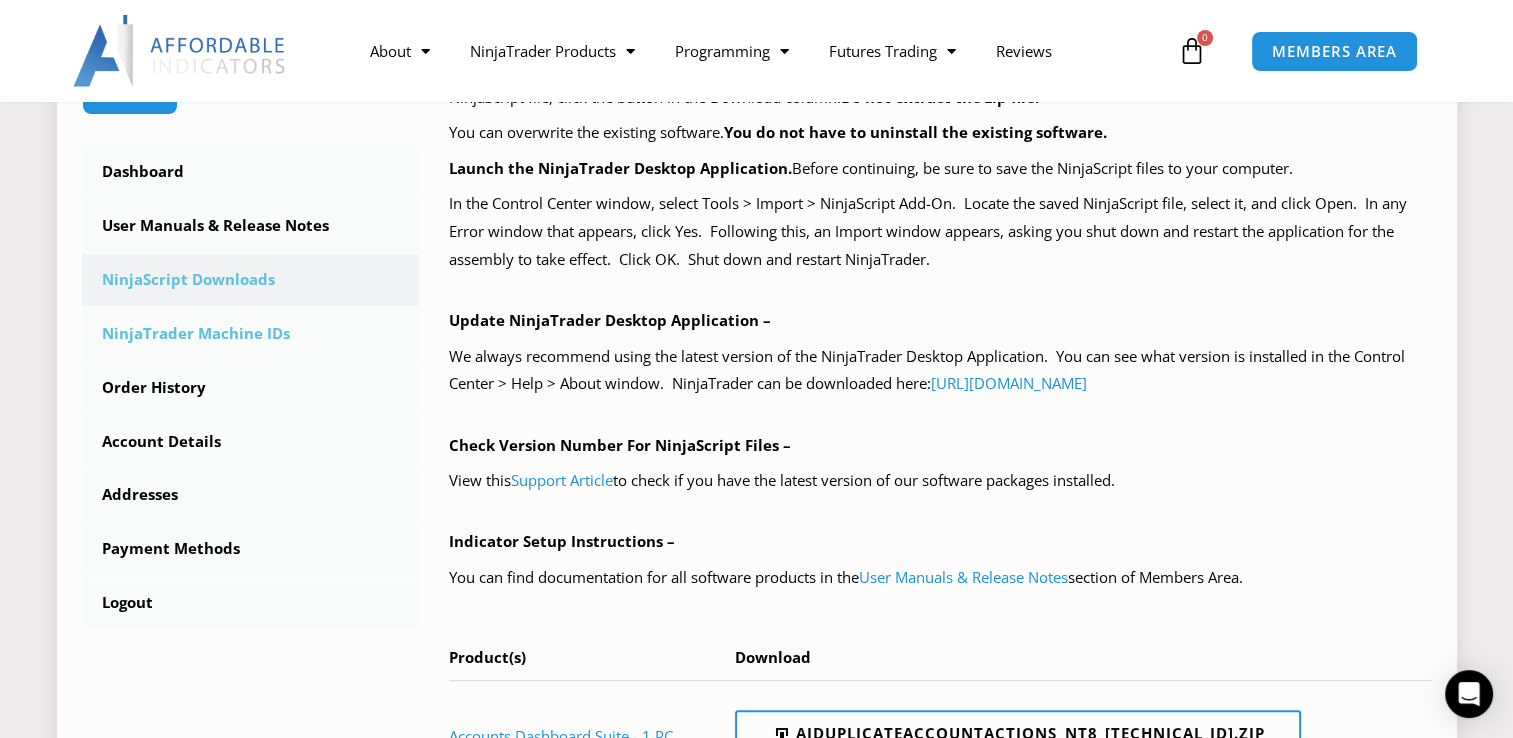 click on "NinjaTrader Machine IDs" at bounding box center (251, 334) 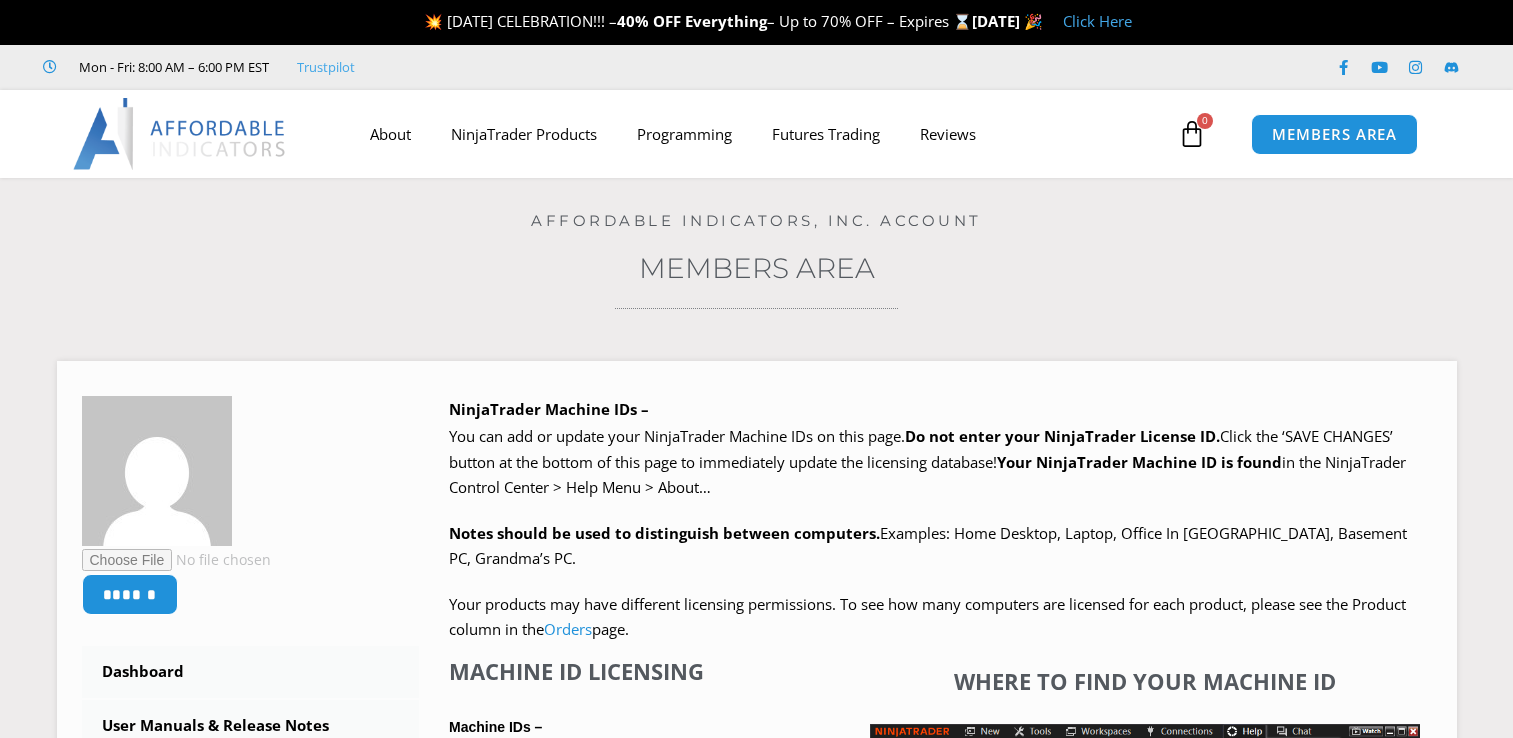 scroll, scrollTop: 0, scrollLeft: 0, axis: both 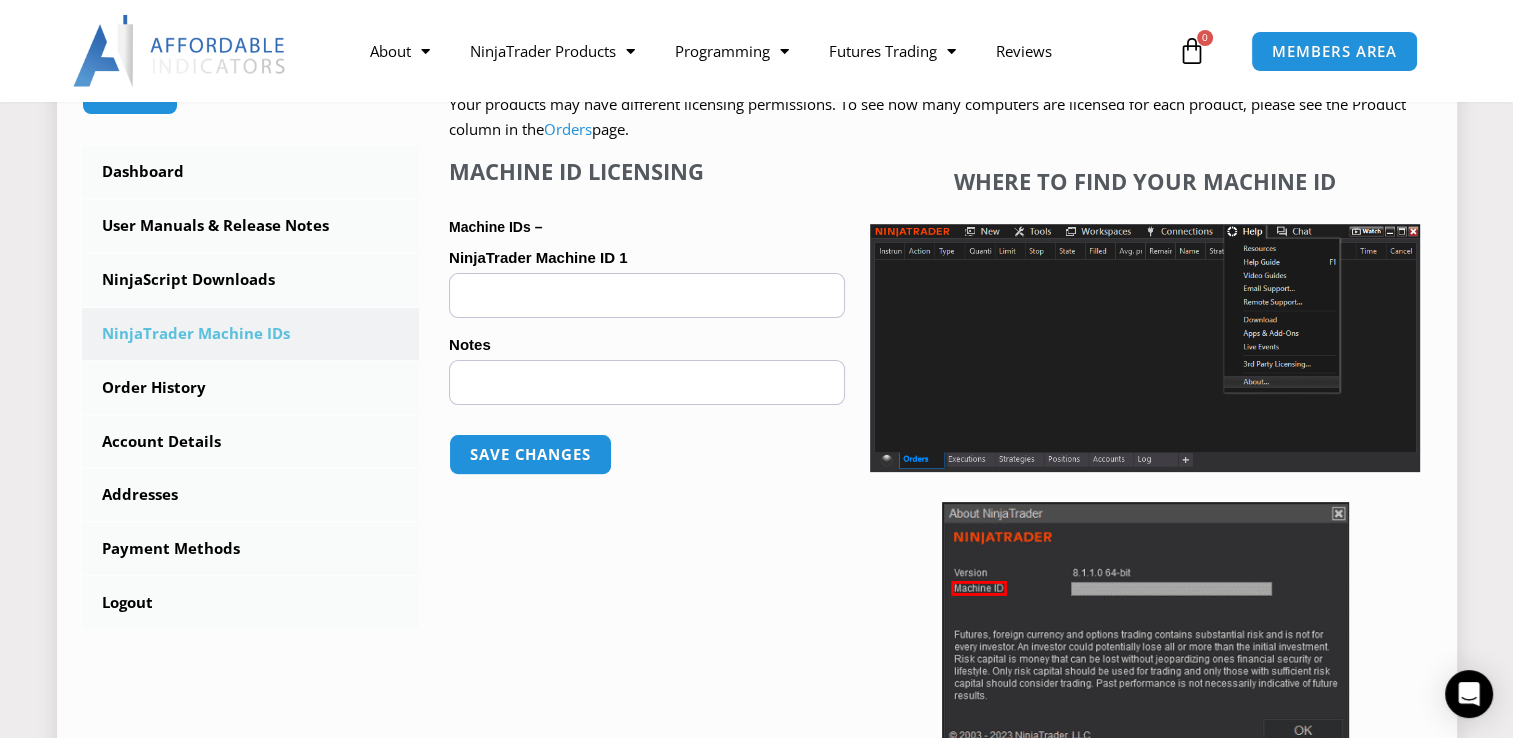 click on "NinjaTrader Machine ID 1  (optional)" at bounding box center [647, 295] 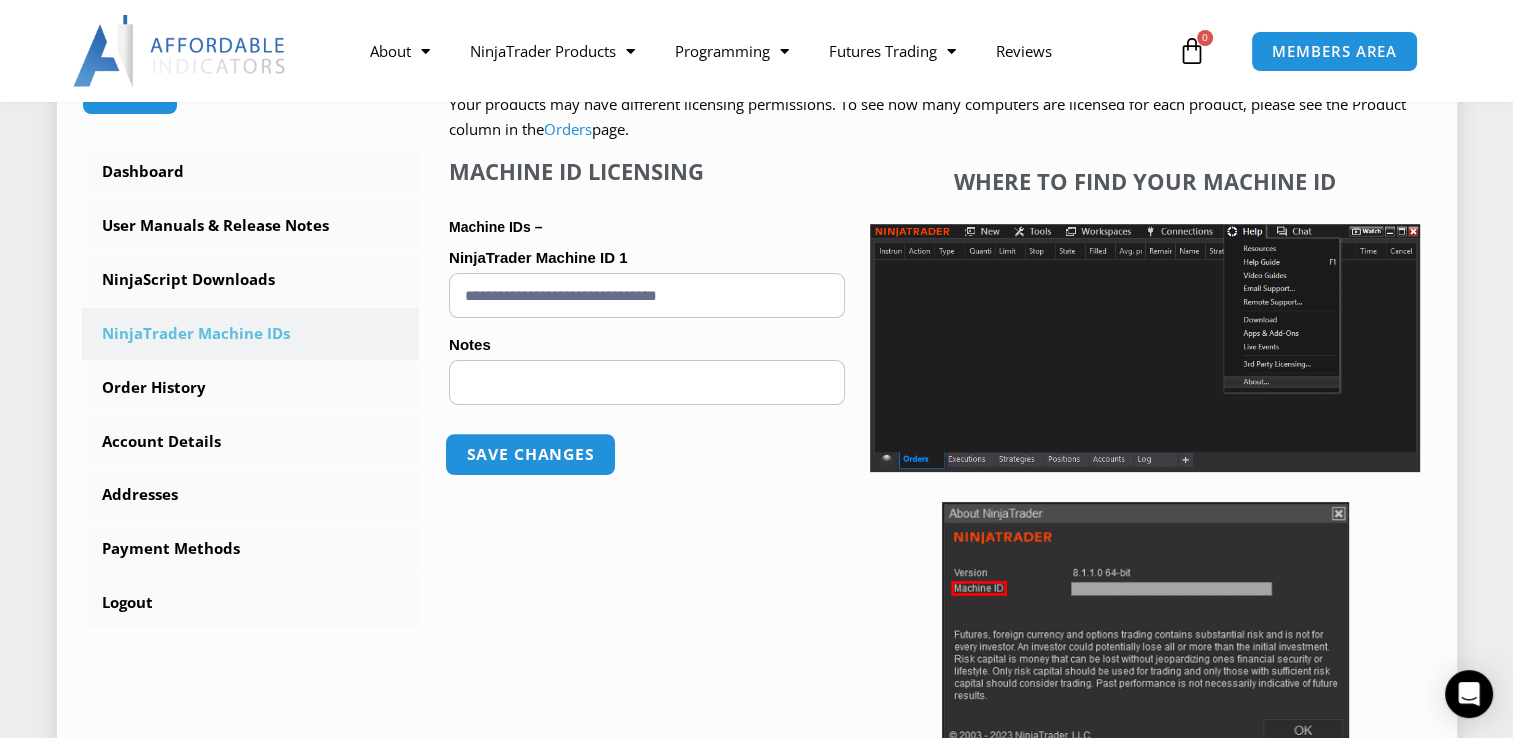 type on "**********" 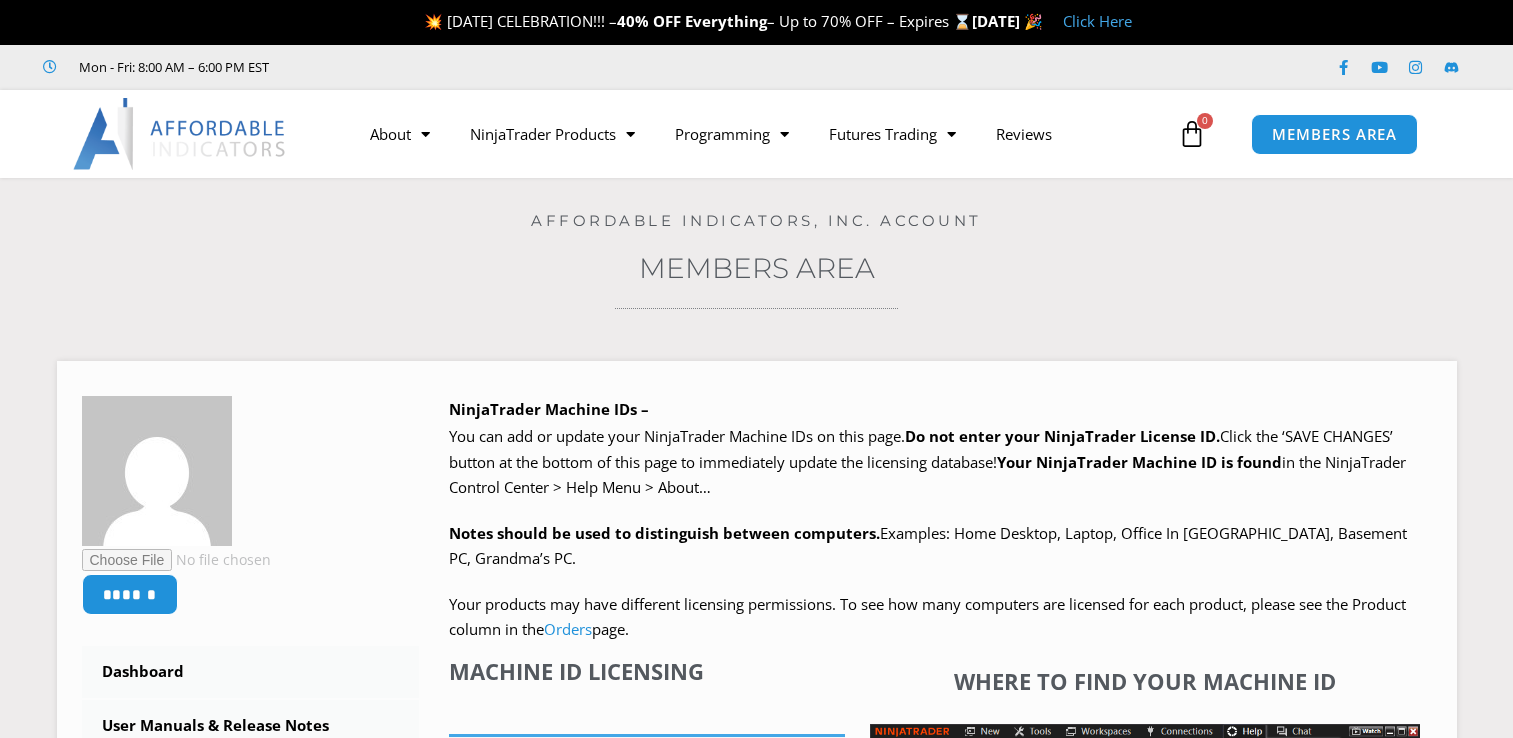 scroll, scrollTop: 0, scrollLeft: 0, axis: both 